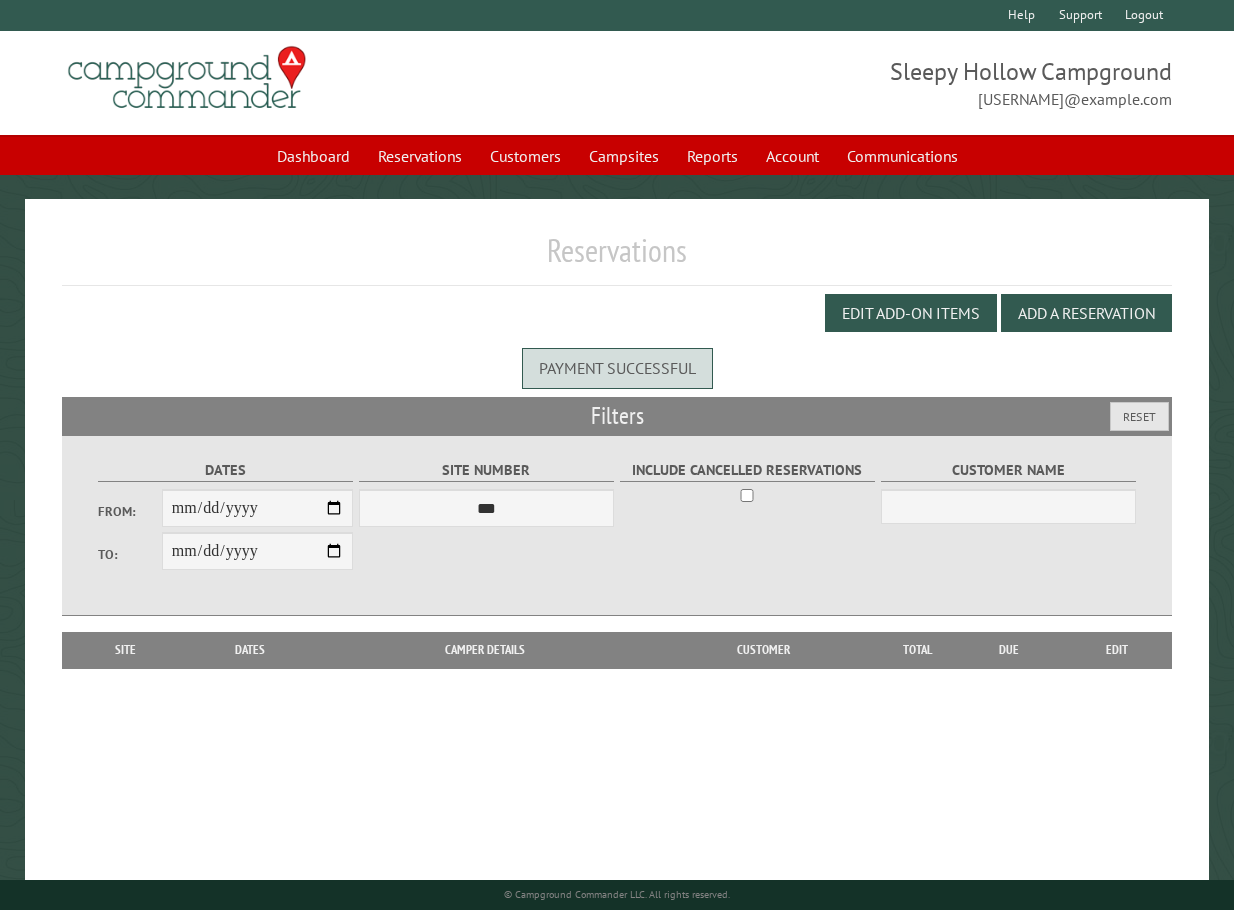 scroll, scrollTop: 0, scrollLeft: 0, axis: both 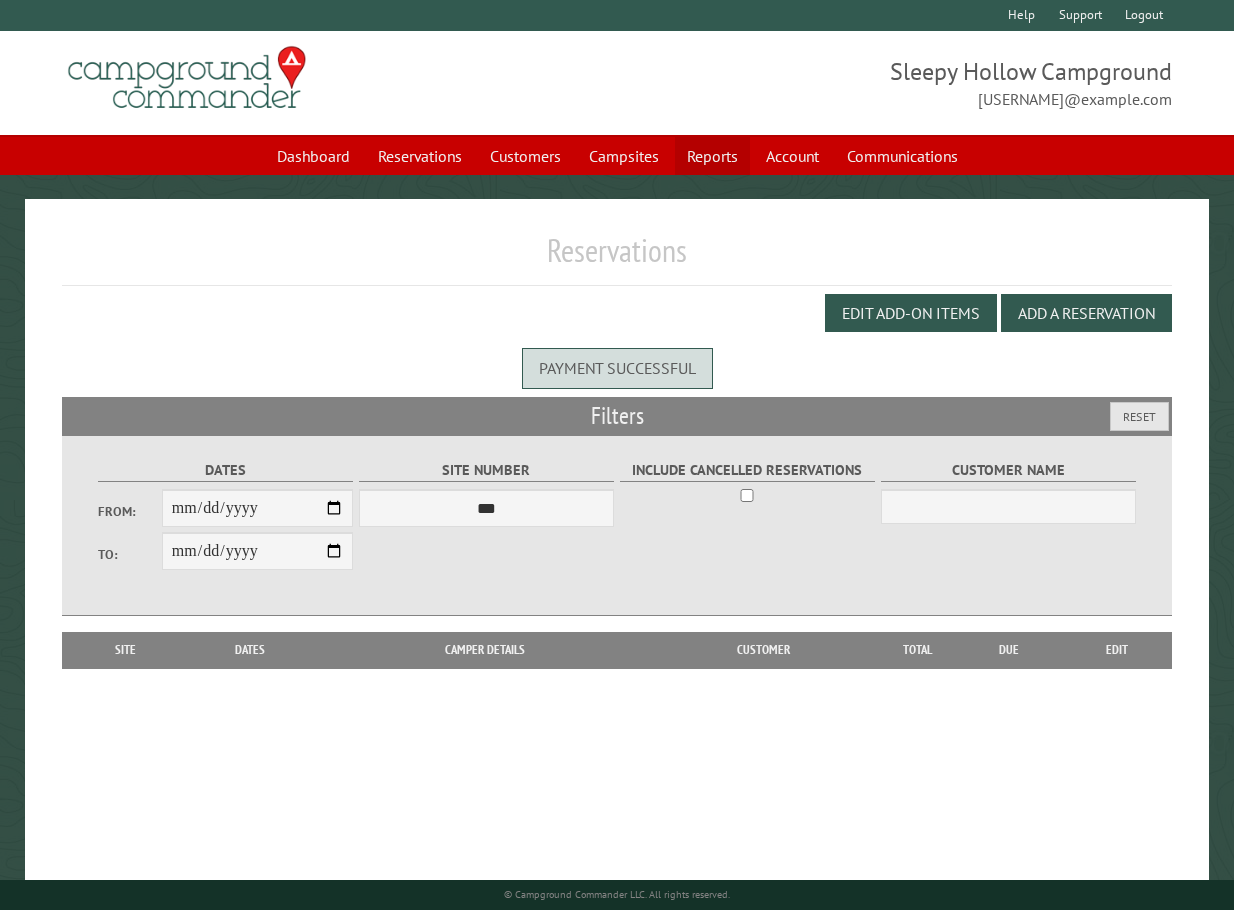 click on "Reports" at bounding box center (712, 156) 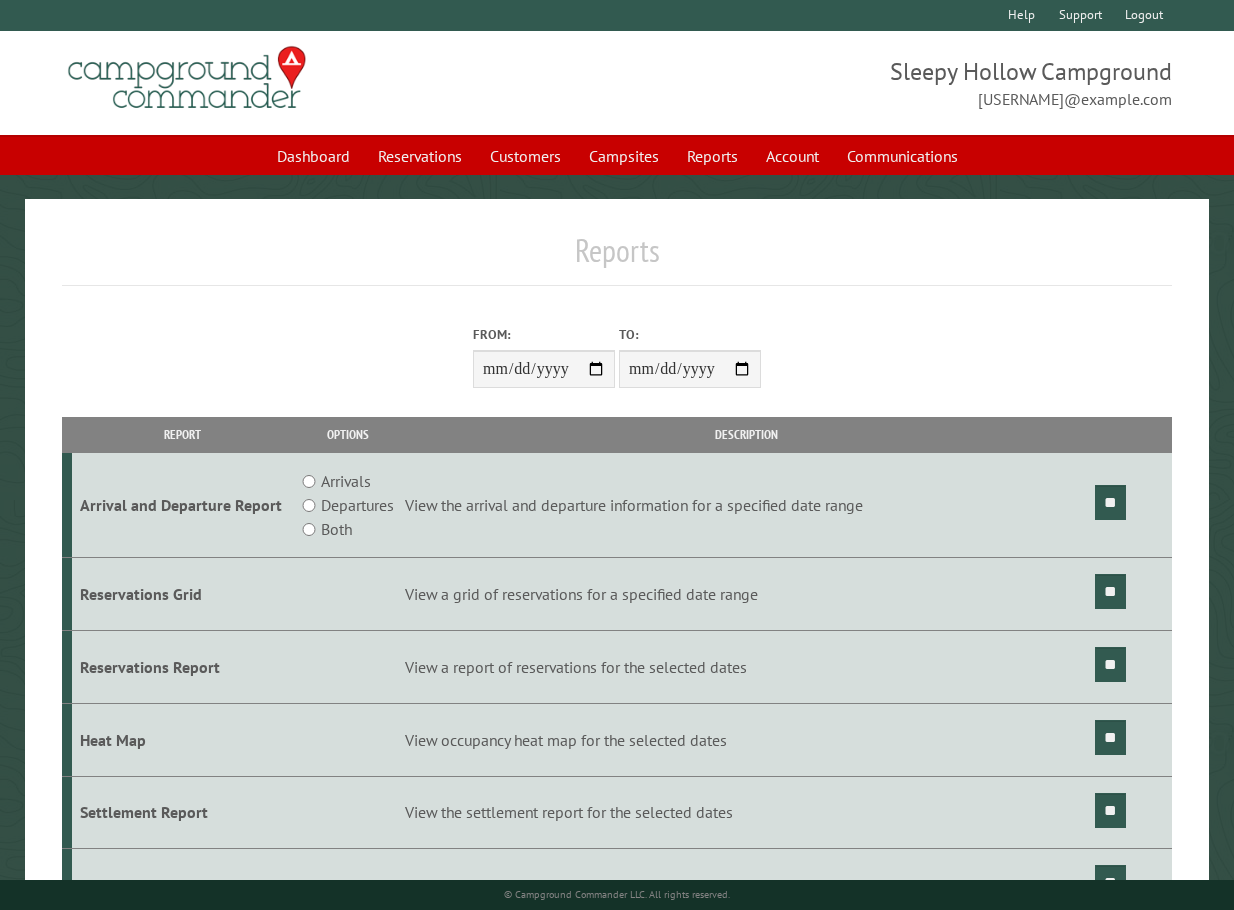scroll, scrollTop: 0, scrollLeft: 0, axis: both 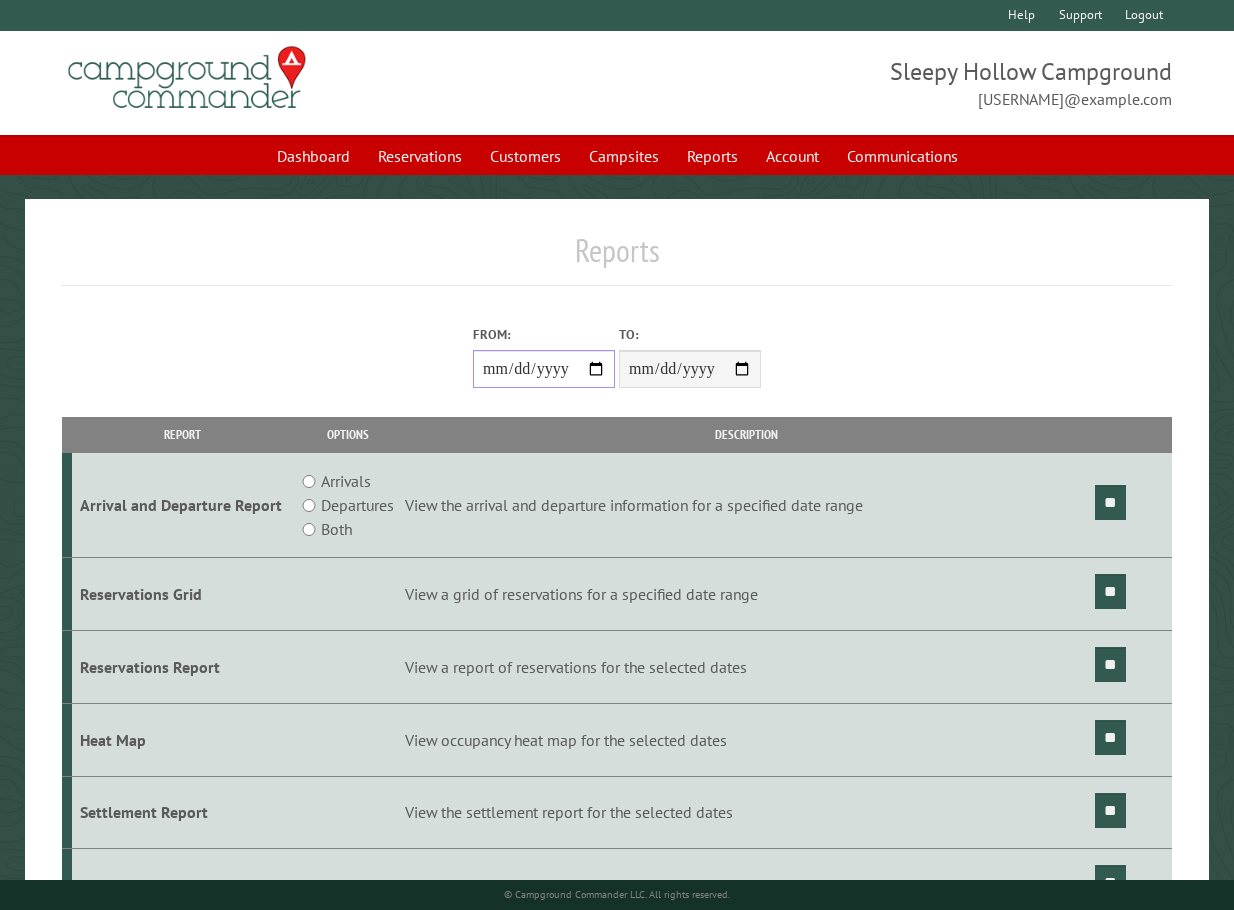 click on "From:" at bounding box center (544, 369) 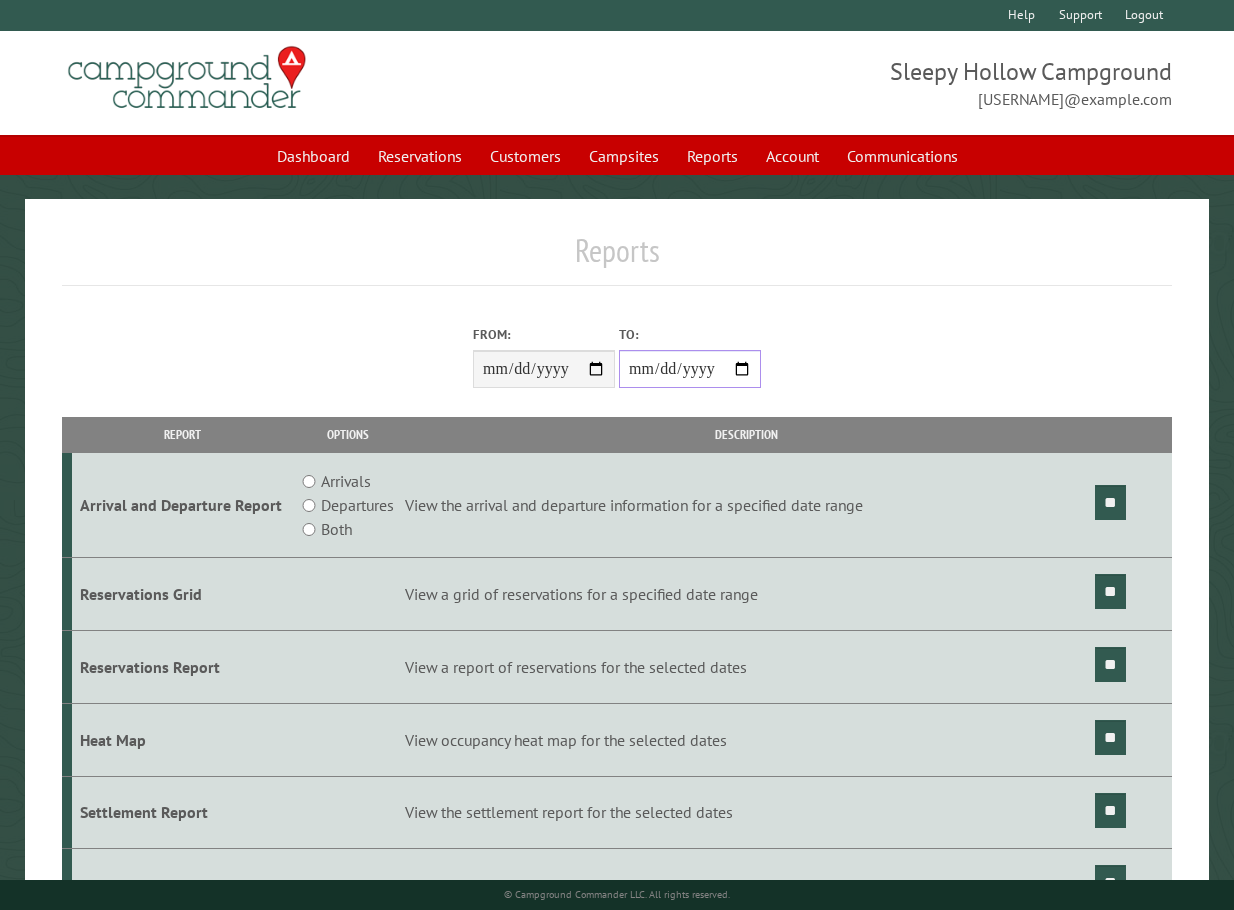 click on "**********" at bounding box center (690, 369) 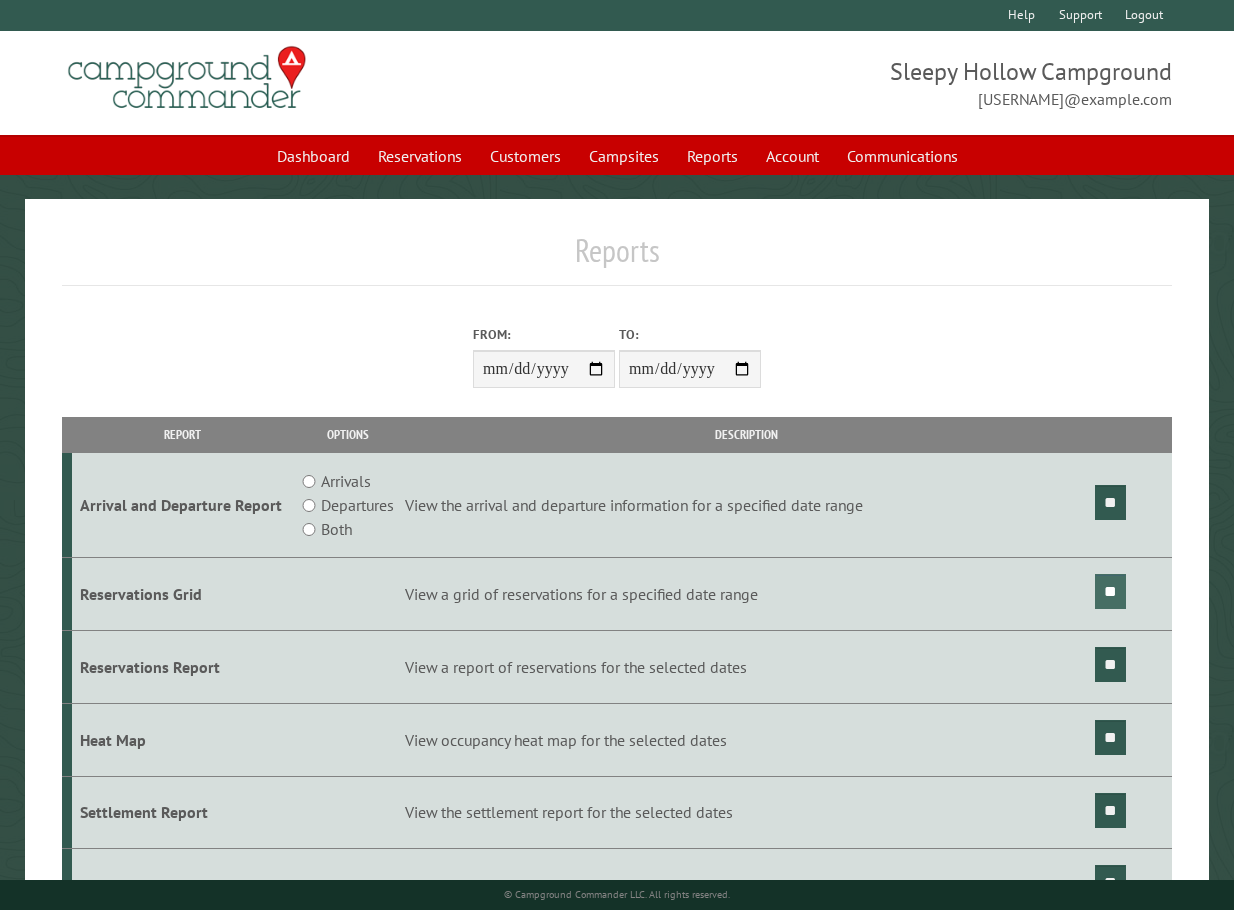 click on "**" at bounding box center (1110, 591) 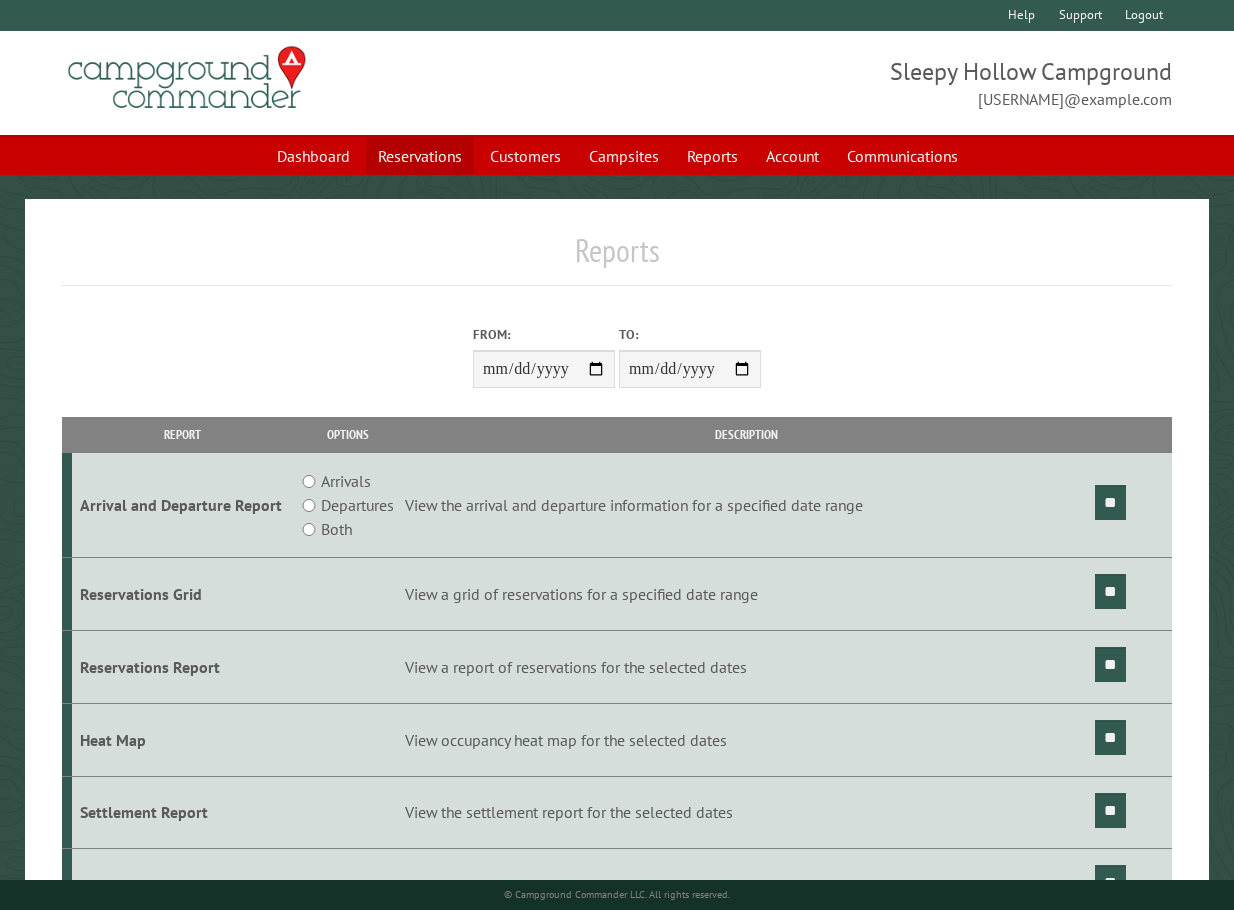 click on "Reservations" at bounding box center [420, 156] 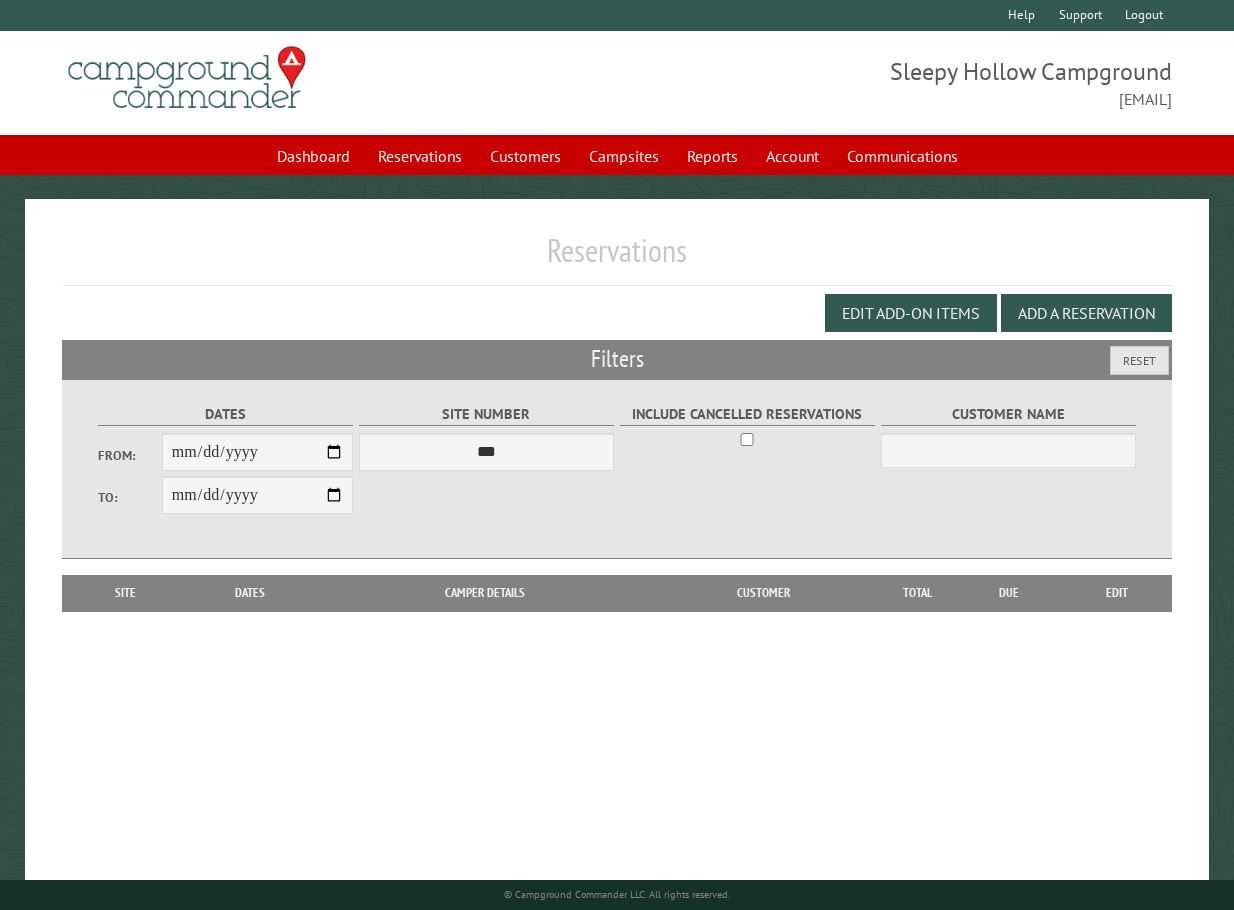 scroll, scrollTop: 0, scrollLeft: 0, axis: both 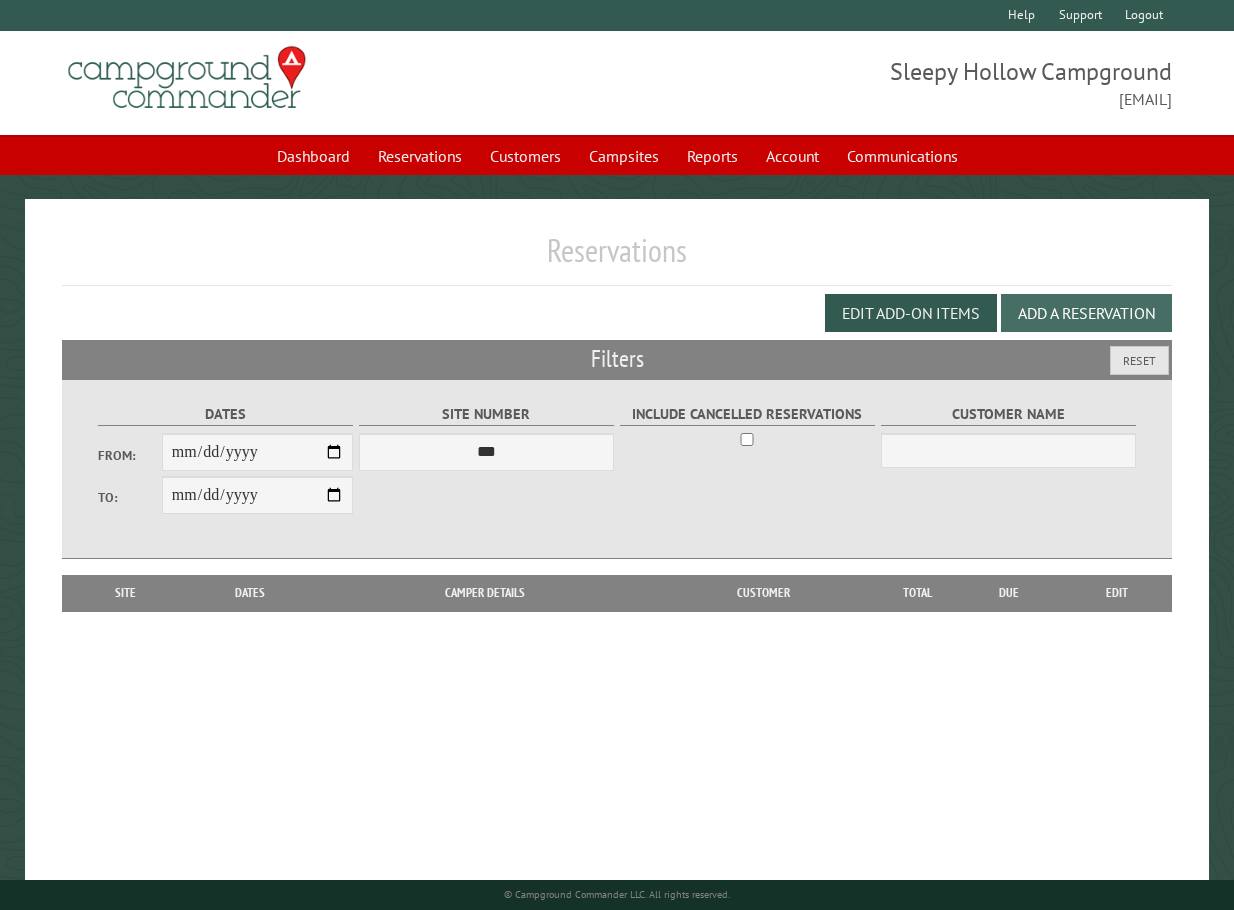 click on "Add a Reservation" at bounding box center (1086, 313) 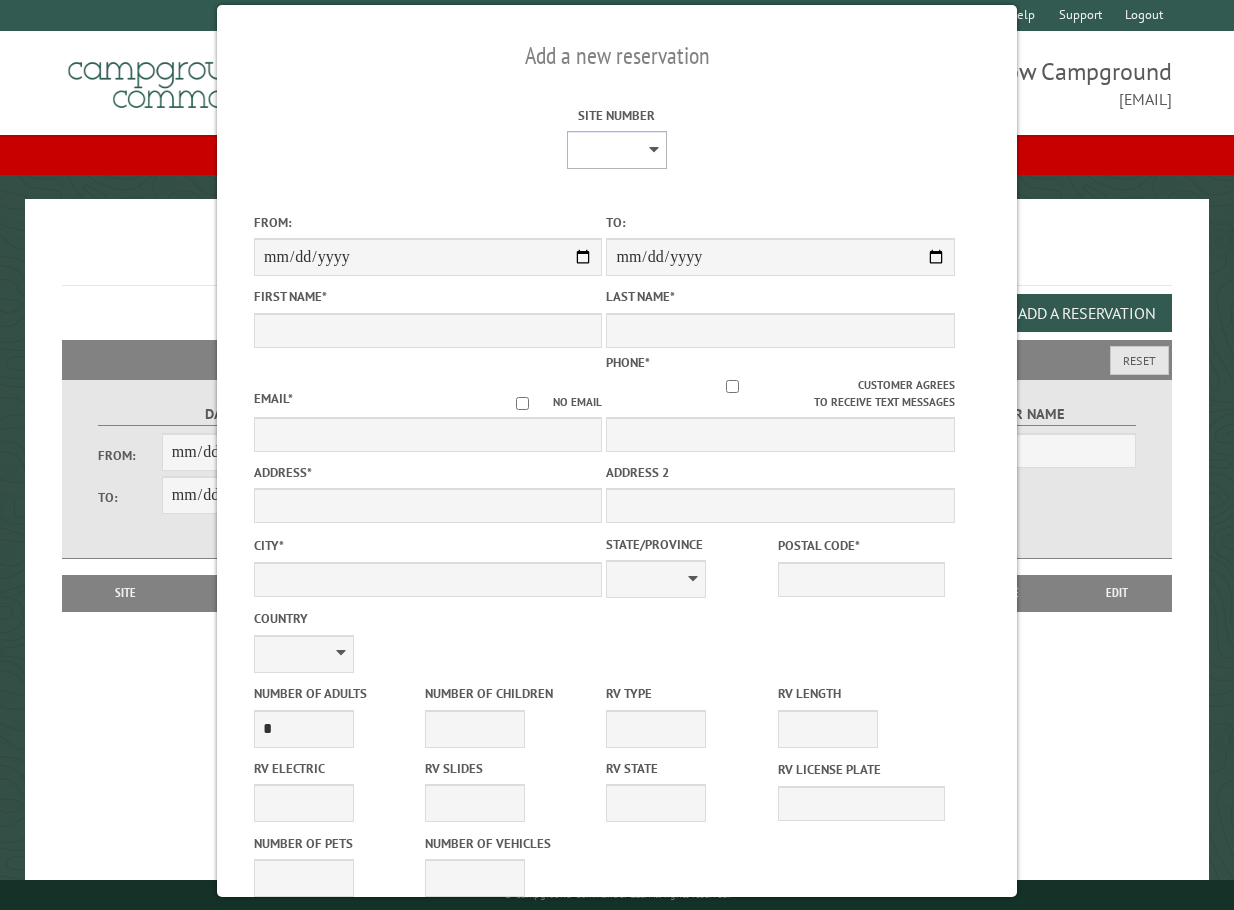 click on "* * * * * * * * * ** *** *** ** ** ** ** ** ** ** ** ** ** *** *** ** ** ** ** ** ** ** ** ** ** *** *** ** ** ** ** ** ** ** ** *** *** ** ** ** ** ** ** *** *** ** ** ** ** ** *** ** ** ** ** ** ** ** ** ** ** ** ** ** ** ** ** ** ** ** ** ** ** ** ** **" at bounding box center [617, 150] 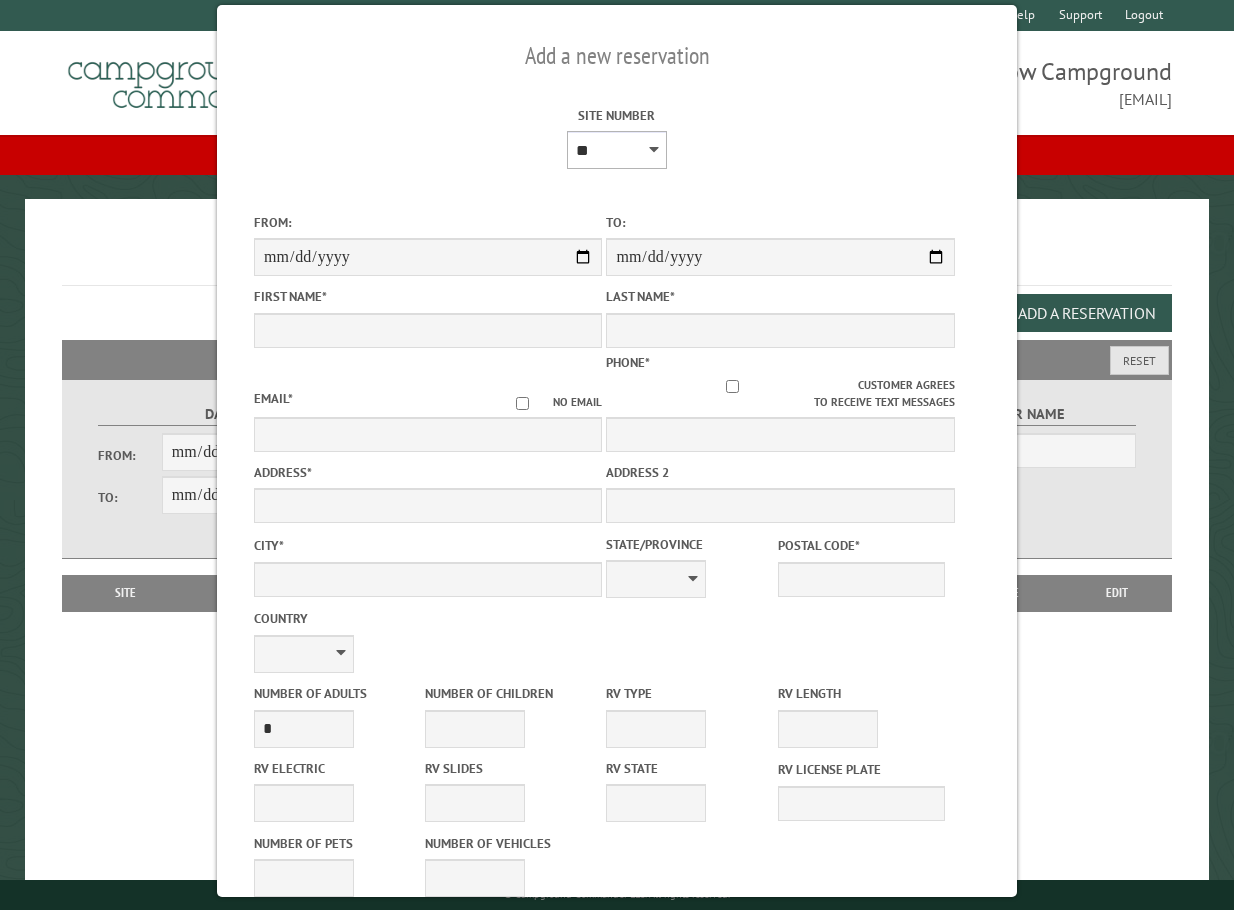 click on "* * * * * * * * * ** *** *** ** ** ** ** ** ** ** ** ** ** *** *** ** ** ** ** ** ** ** ** ** ** *** *** ** ** ** ** ** ** ** ** *** *** ** ** ** ** ** ** *** *** ** ** ** ** ** *** ** ** ** ** ** ** ** ** ** ** ** ** ** ** ** ** ** ** ** ** ** ** ** ** **" at bounding box center (617, 150) 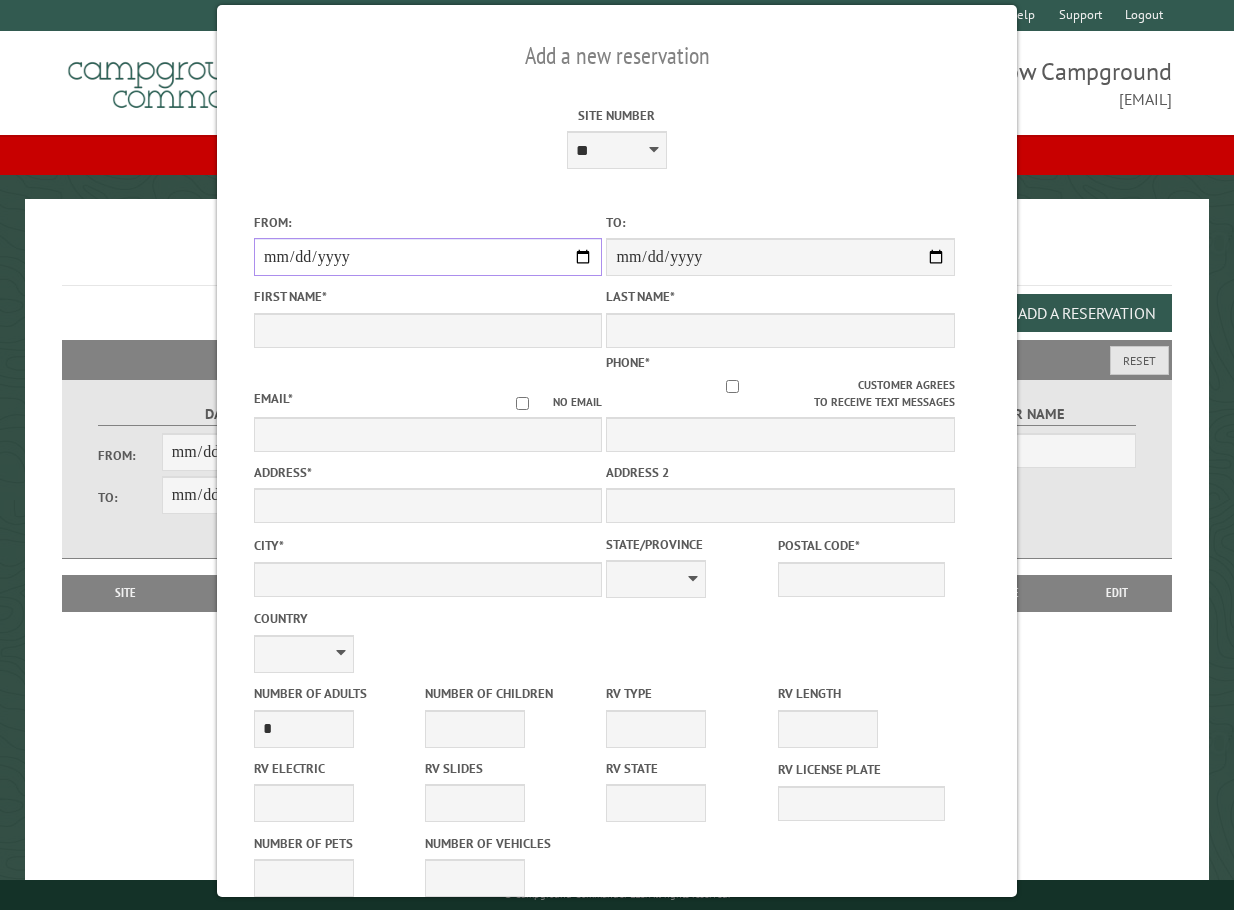 click on "From:" at bounding box center [428, 257] 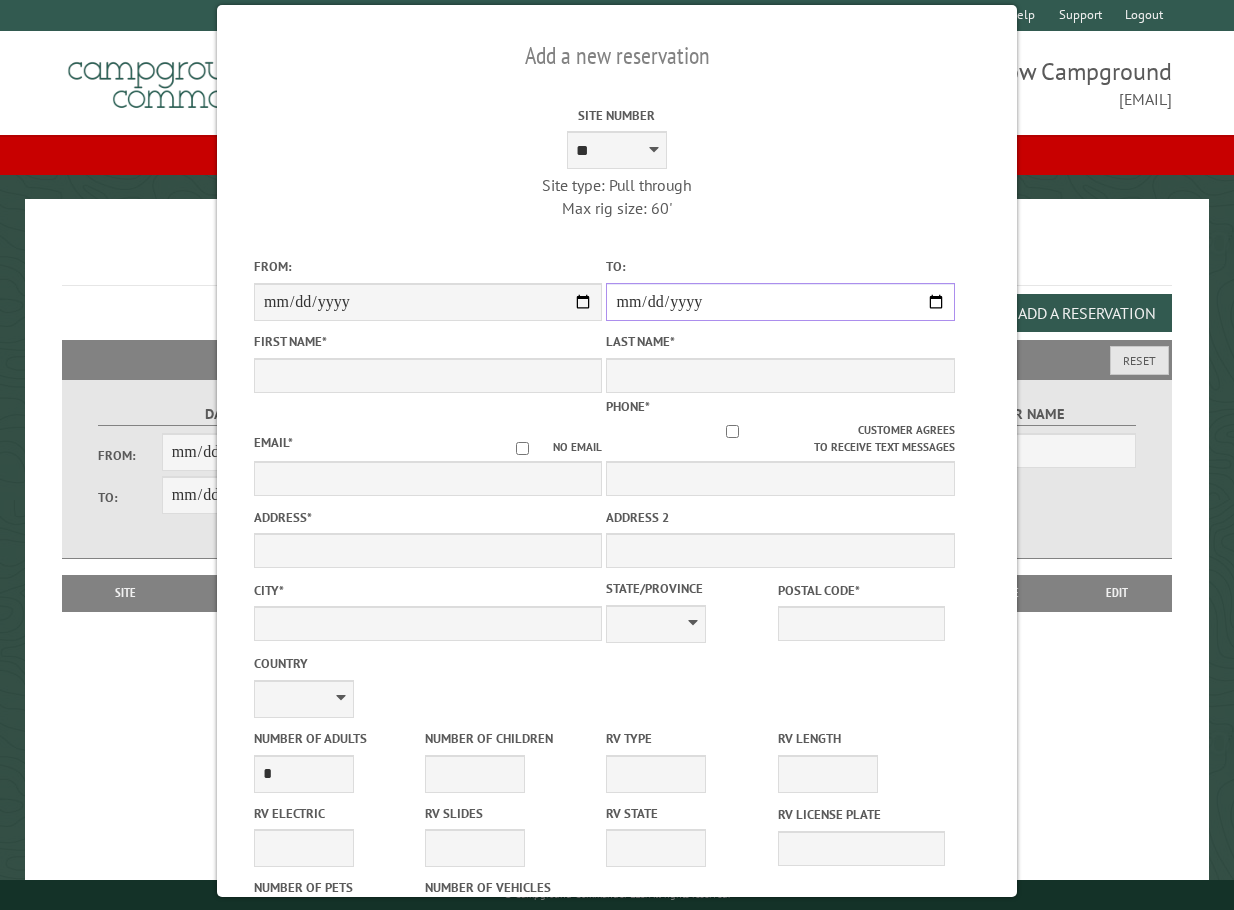 click on "**********" at bounding box center [780, 302] 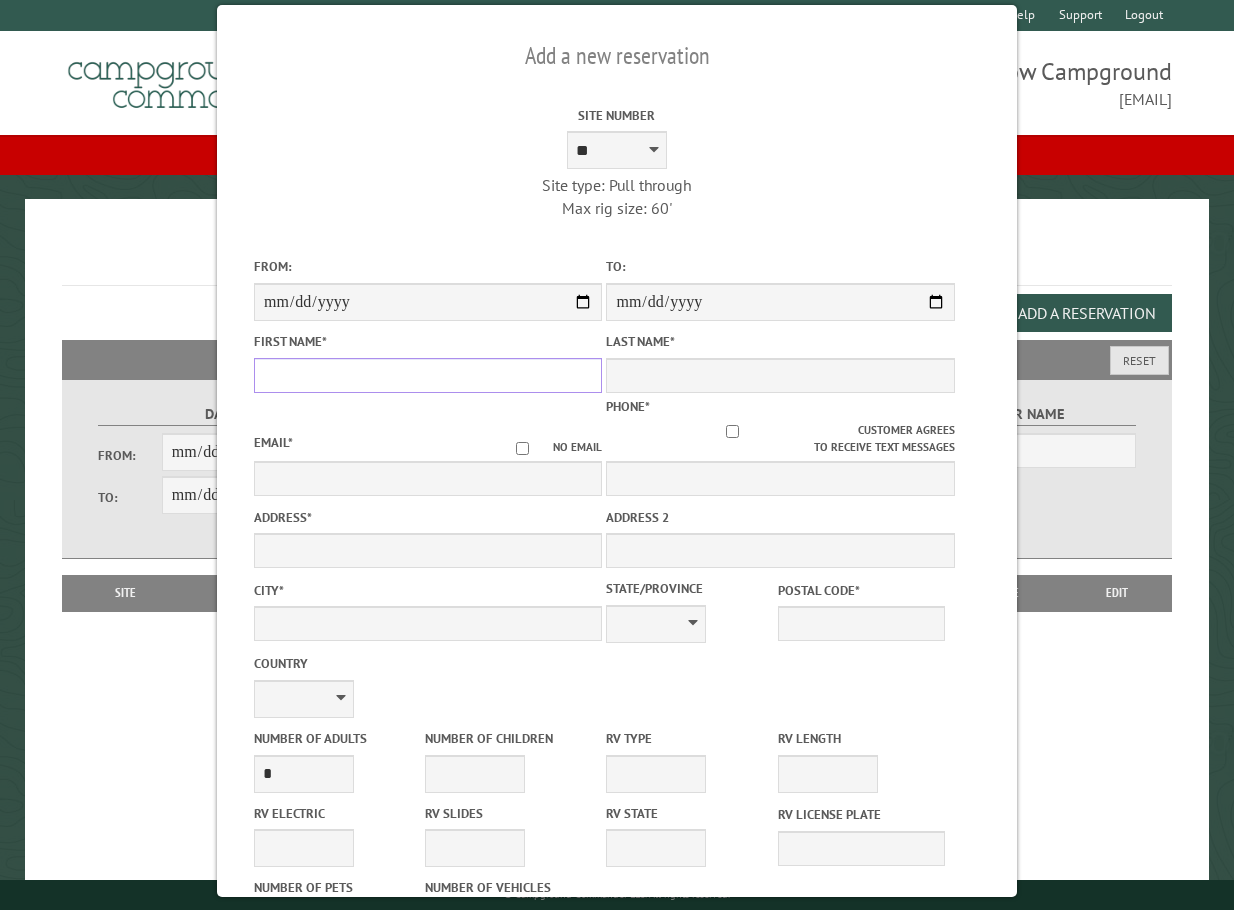click on "First Name *" at bounding box center (428, 375) 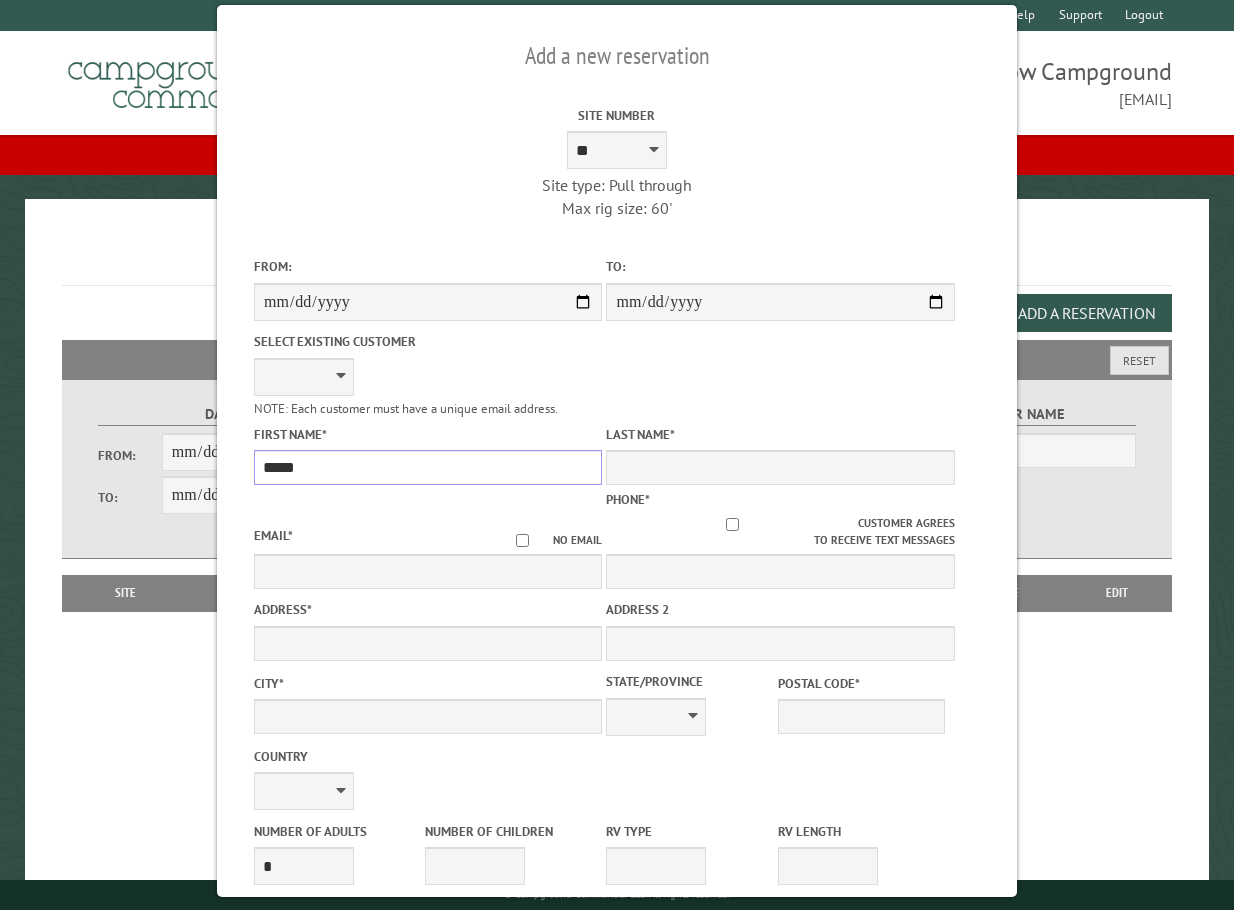type on "*****" 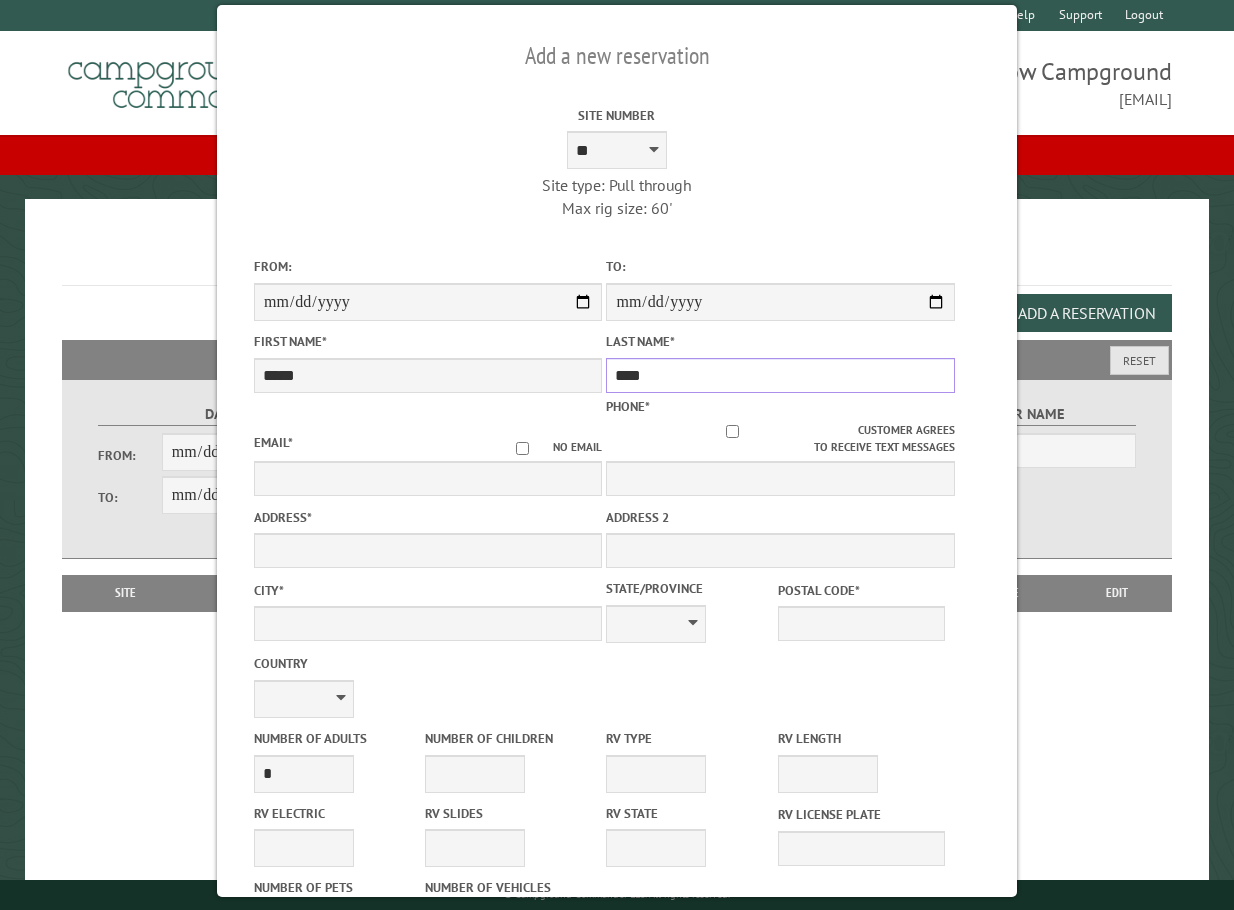 type on "****" 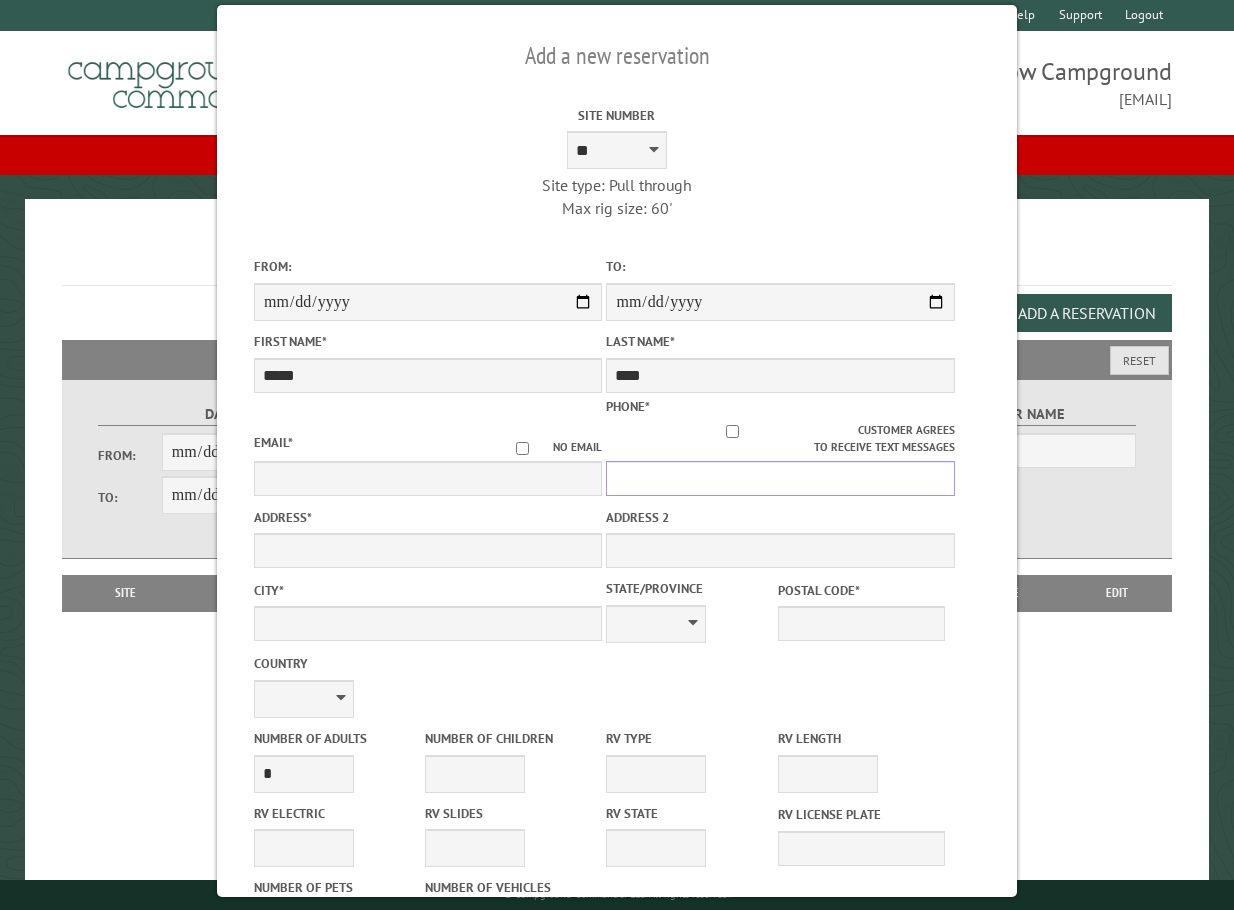 click on "Phone *" at bounding box center [780, 478] 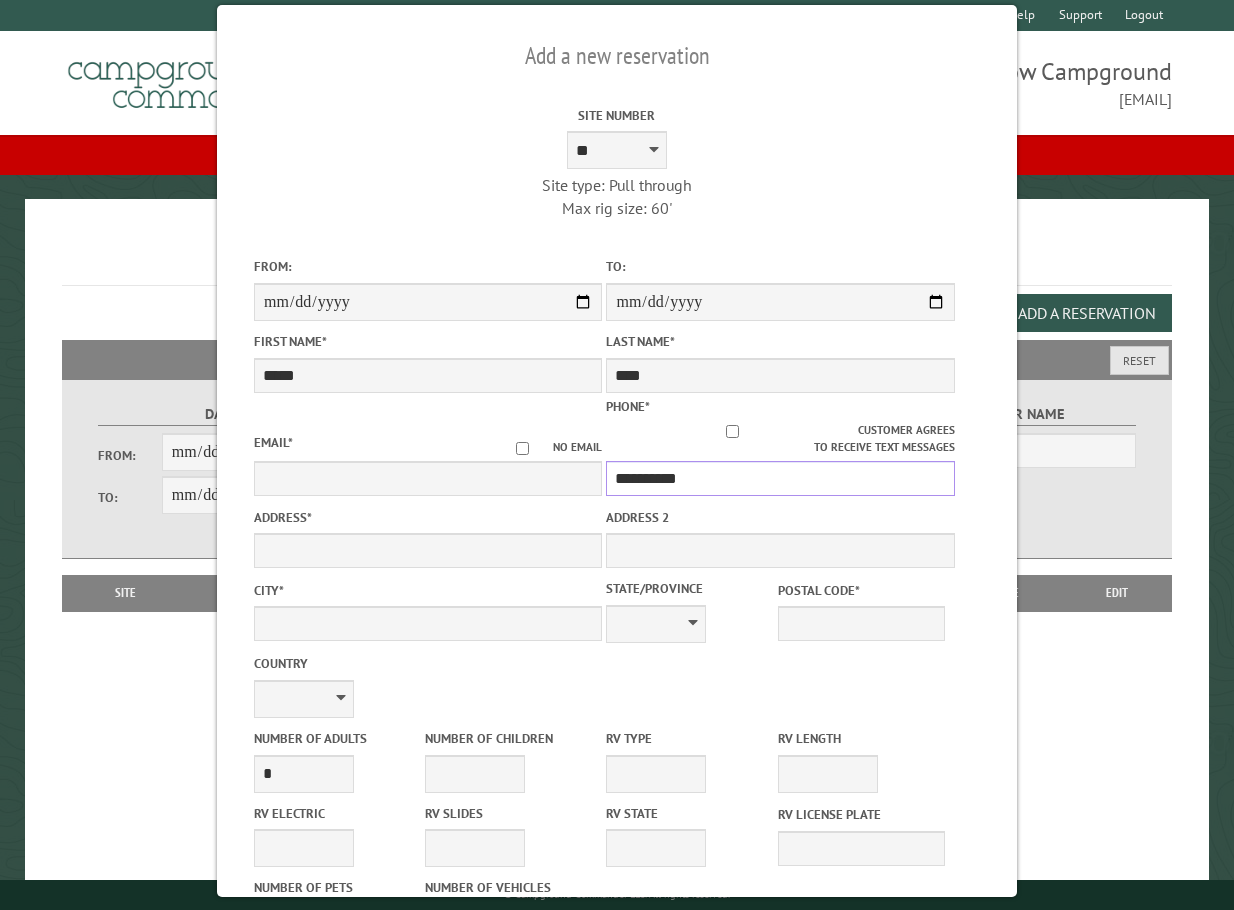 type on "**********" 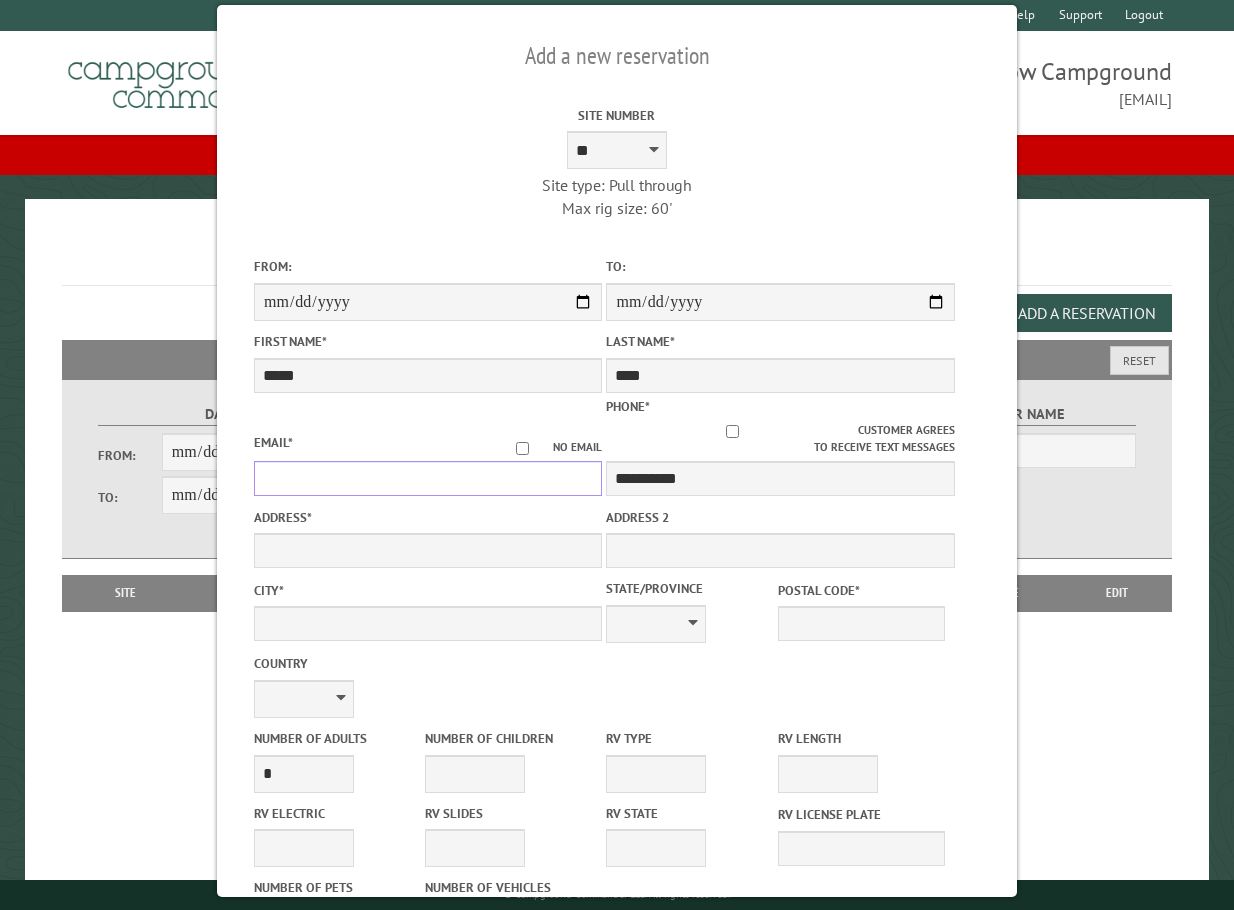 click on "Email *" at bounding box center (428, 478) 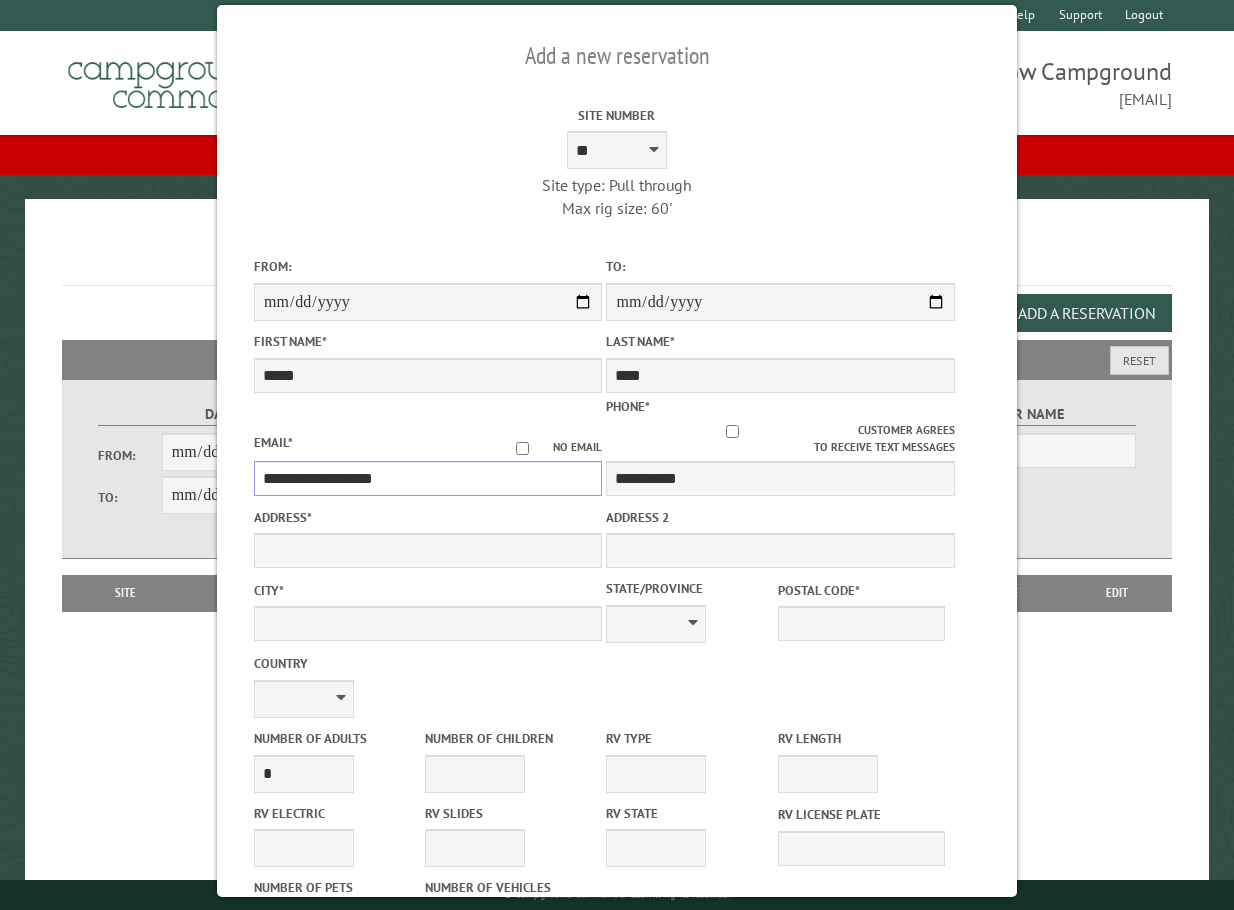 type on "**********" 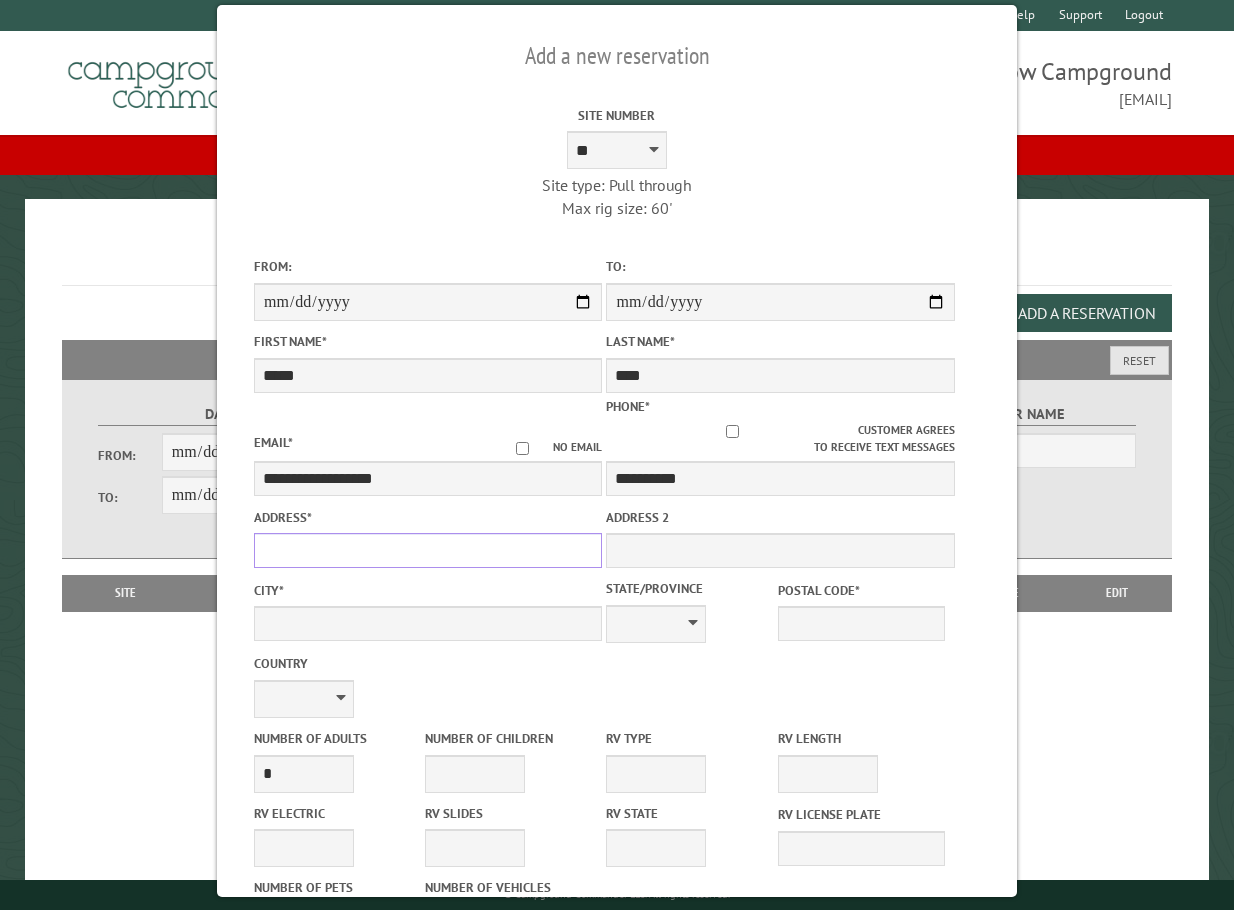 click on "Address *" at bounding box center (428, 550) 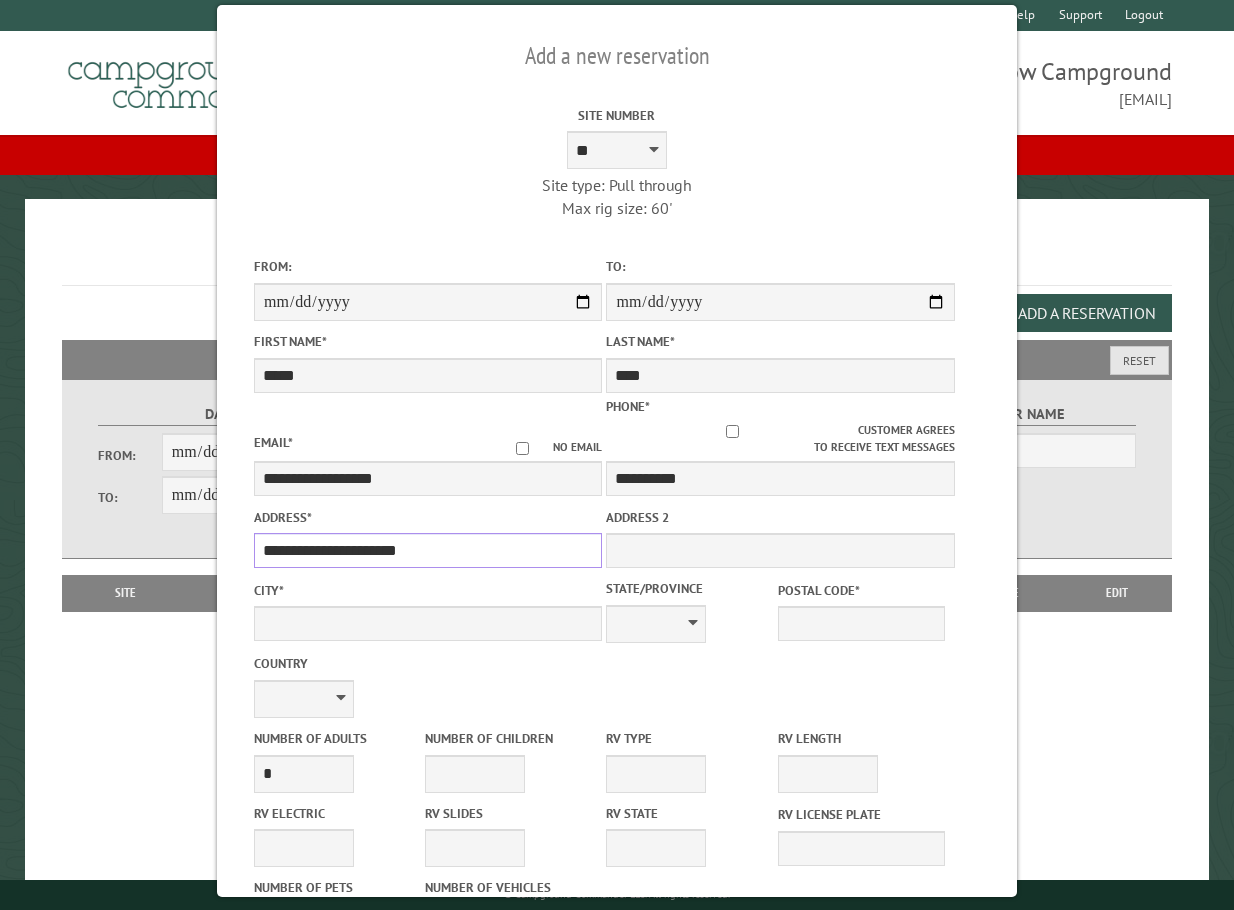 type on "**********" 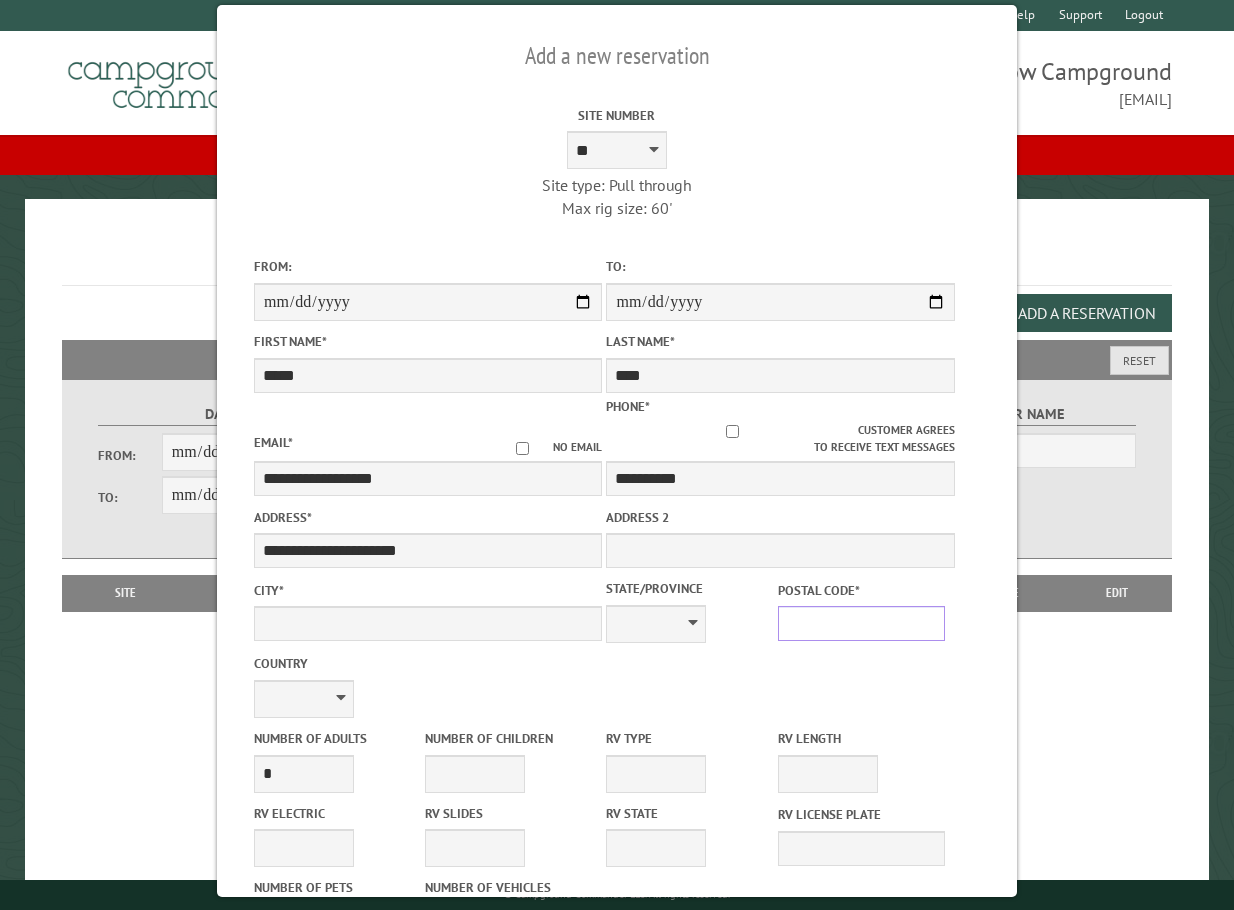 click on "Postal Code *" at bounding box center [861, 623] 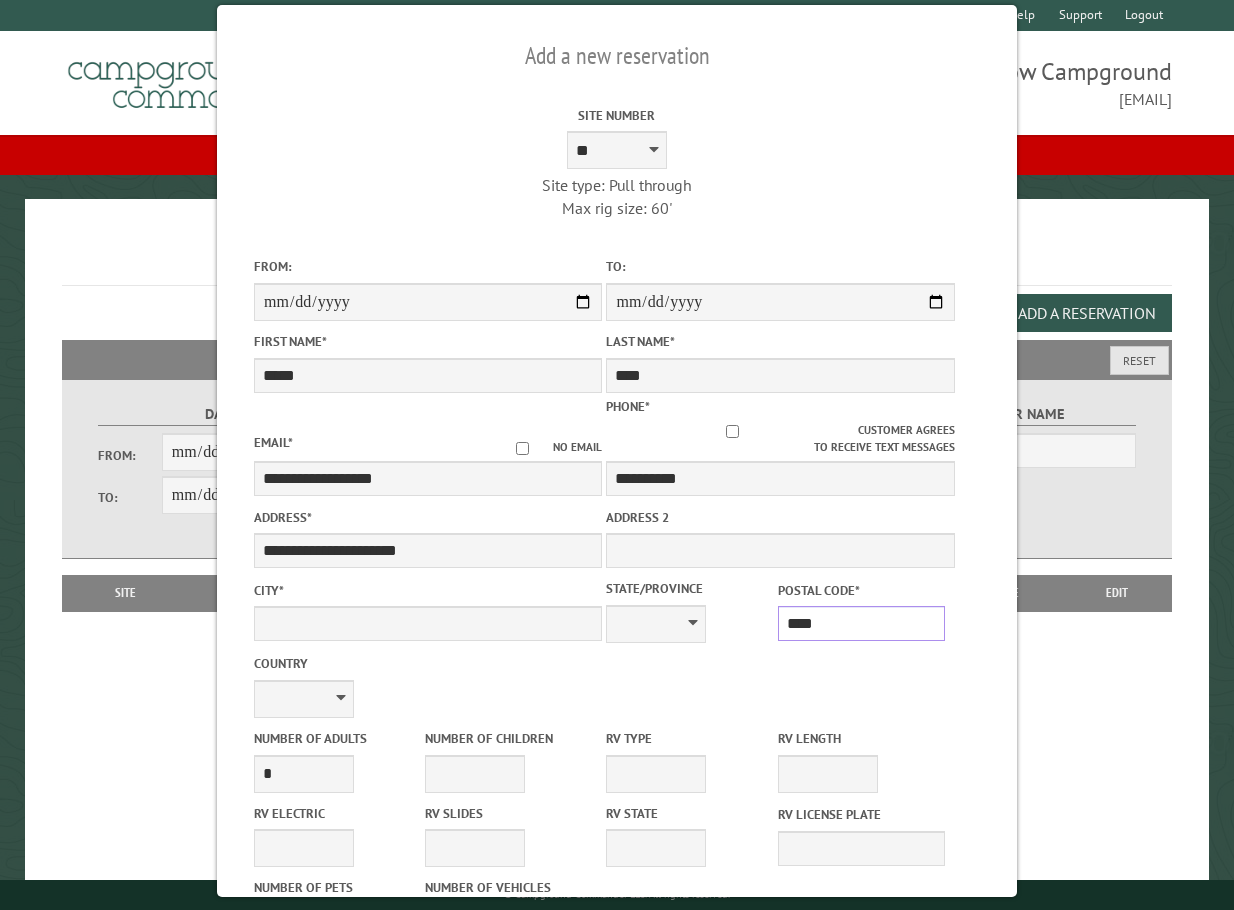 type on "*****" 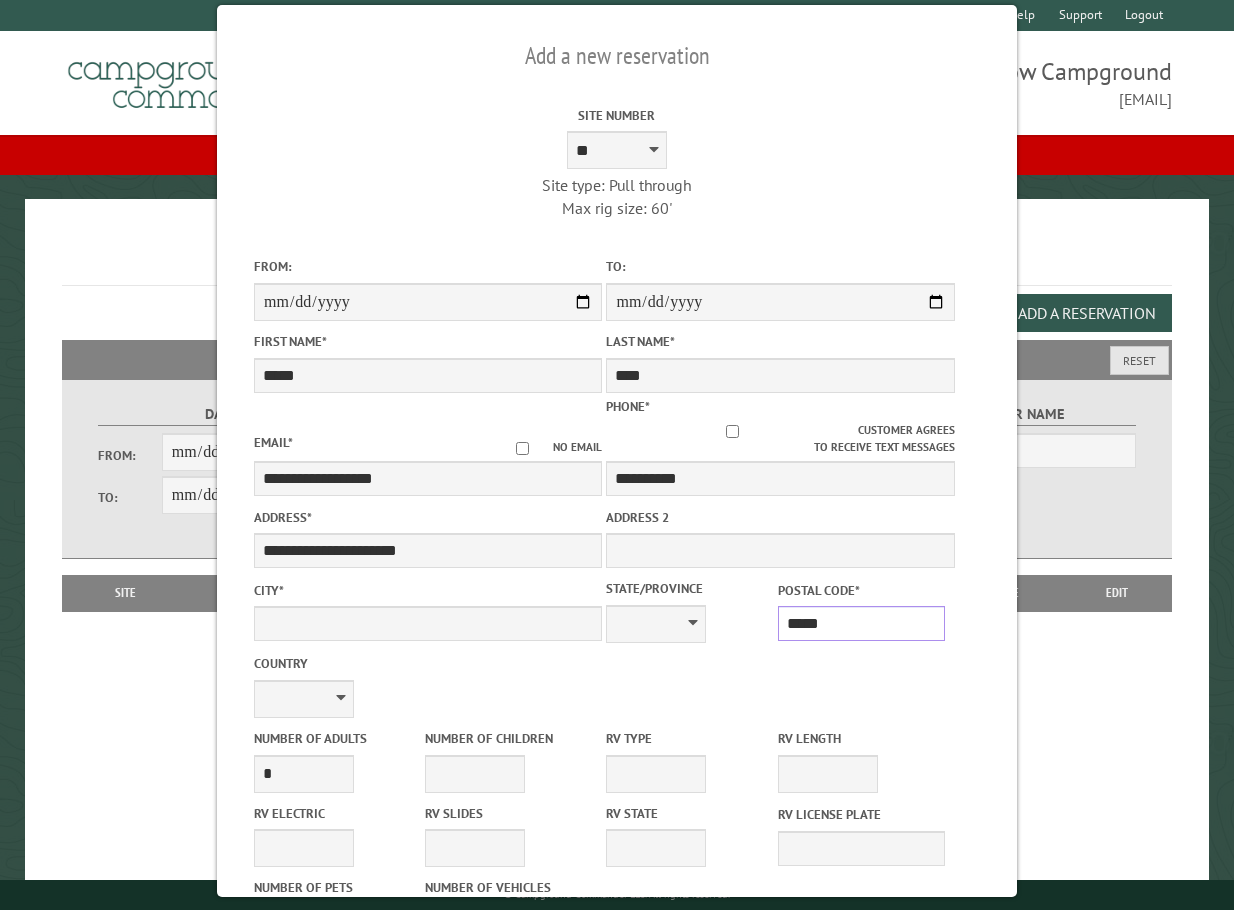 type on "**********" 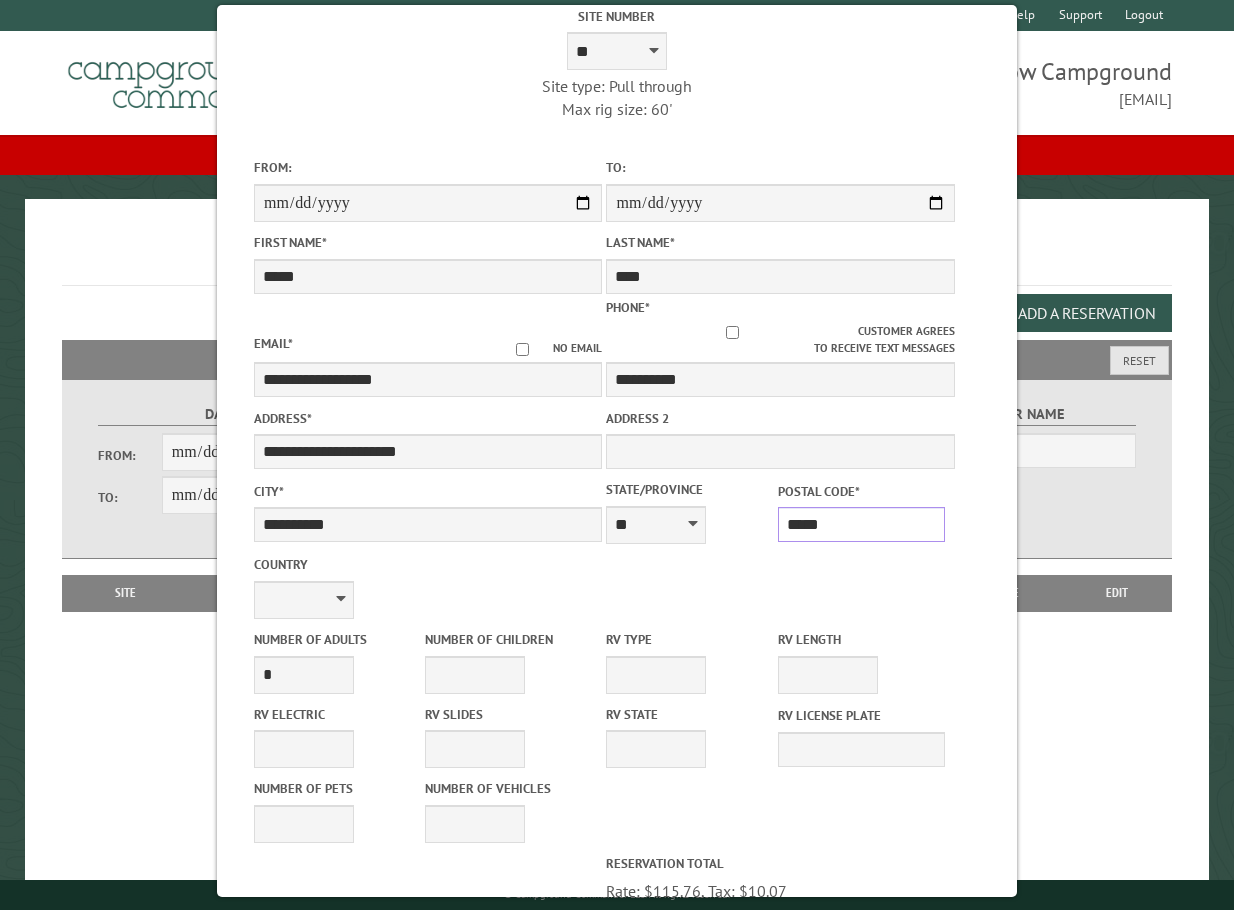 scroll, scrollTop: 100, scrollLeft: 0, axis: vertical 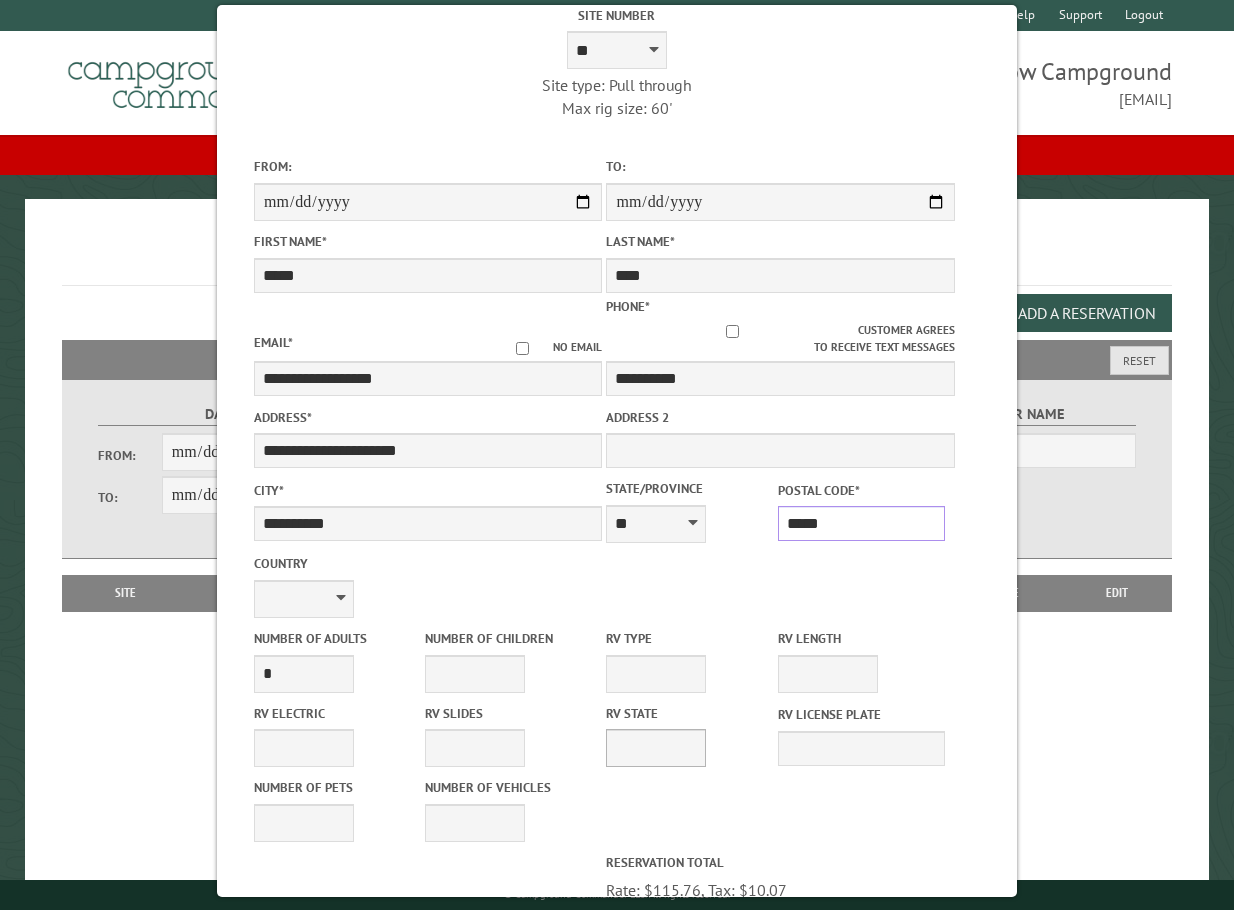 type on "*****" 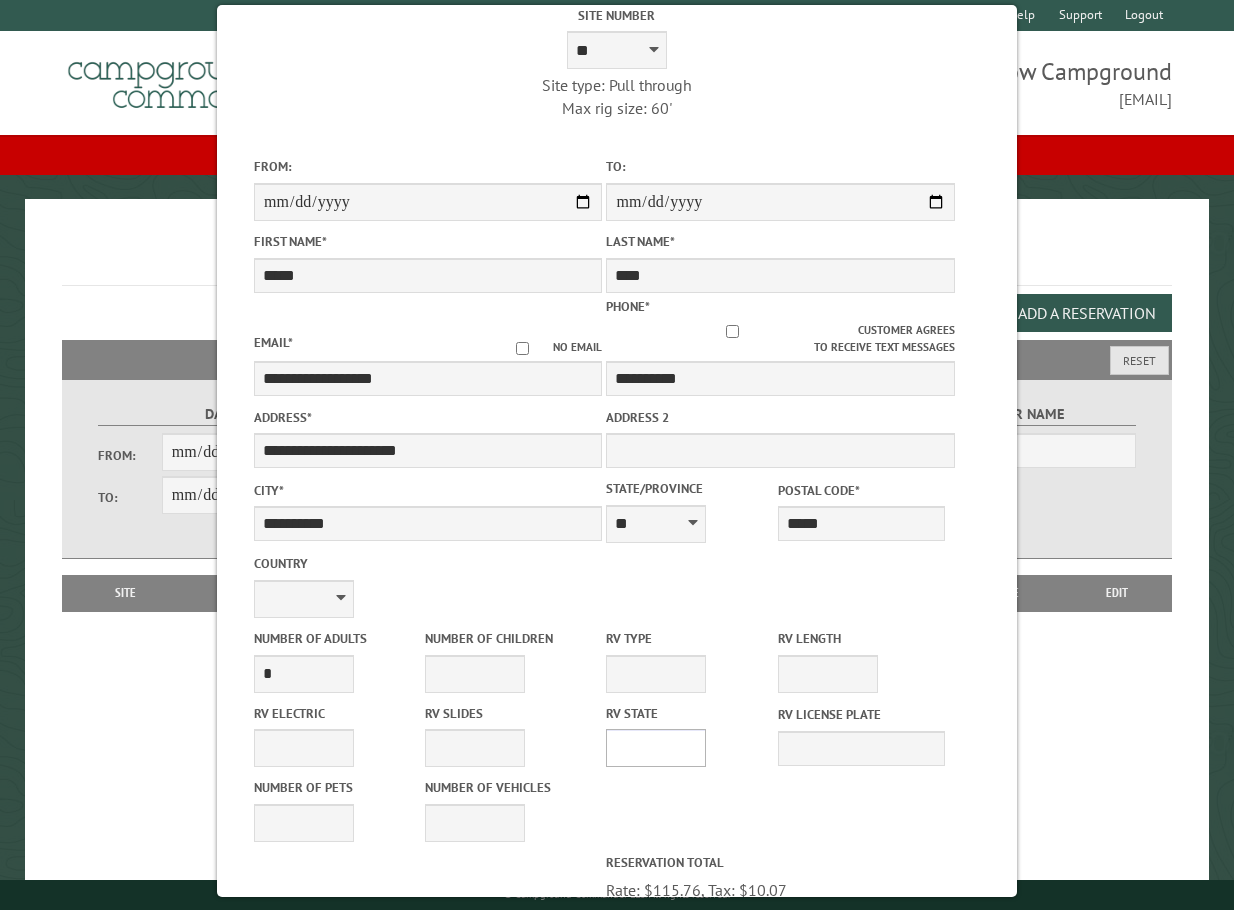 click on "** ** ** ** ** ** ** ** ** ** ** ** ** ** ** ** ** ** ** ** ** ** ** ** ** ** ** ** ** ** ** ** ** ** ** ** ** ** ** ** ** ** ** ** ** ** ** ** ** ** ** ** ** ** ** ** ** ** ** ** ** ** ** **" at bounding box center [656, 748] 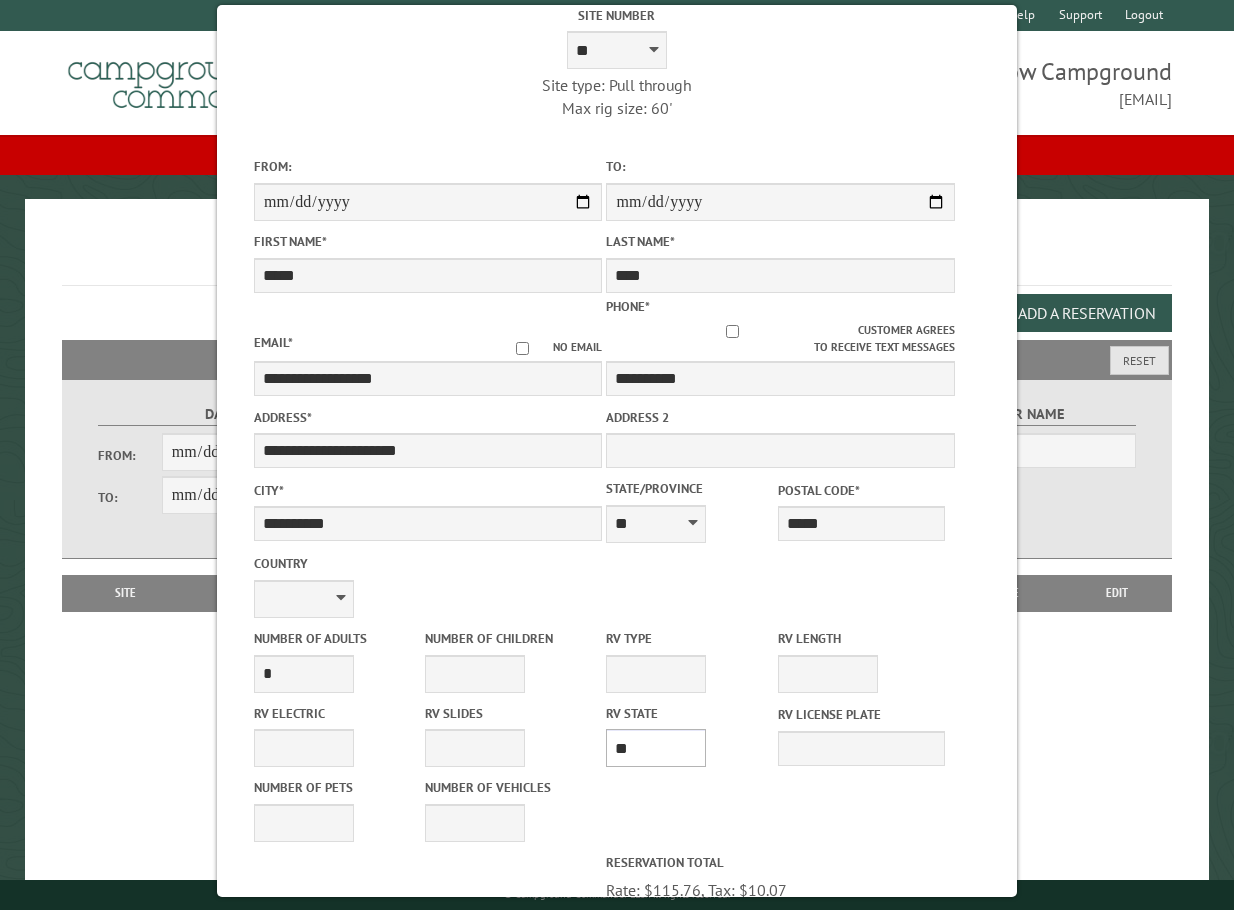 click on "** ** ** ** ** ** ** ** ** ** ** ** ** ** ** ** ** ** ** ** ** ** ** ** ** ** ** ** ** ** ** ** ** ** ** ** ** ** ** ** ** ** ** ** ** ** ** ** ** ** ** ** ** ** ** ** ** ** ** ** ** ** ** **" at bounding box center (656, 748) 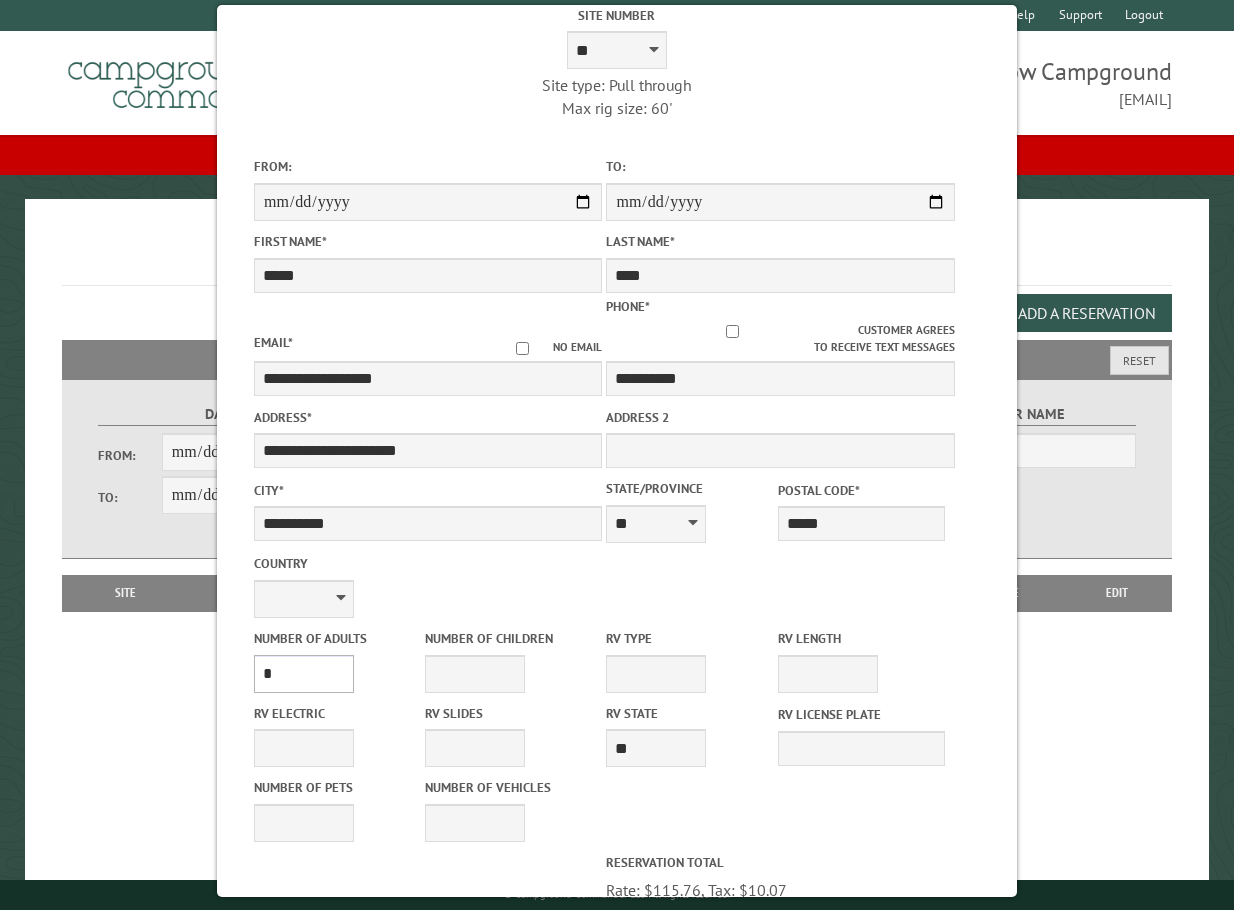 click on "* * * * * * * * * * **" at bounding box center (304, 674) 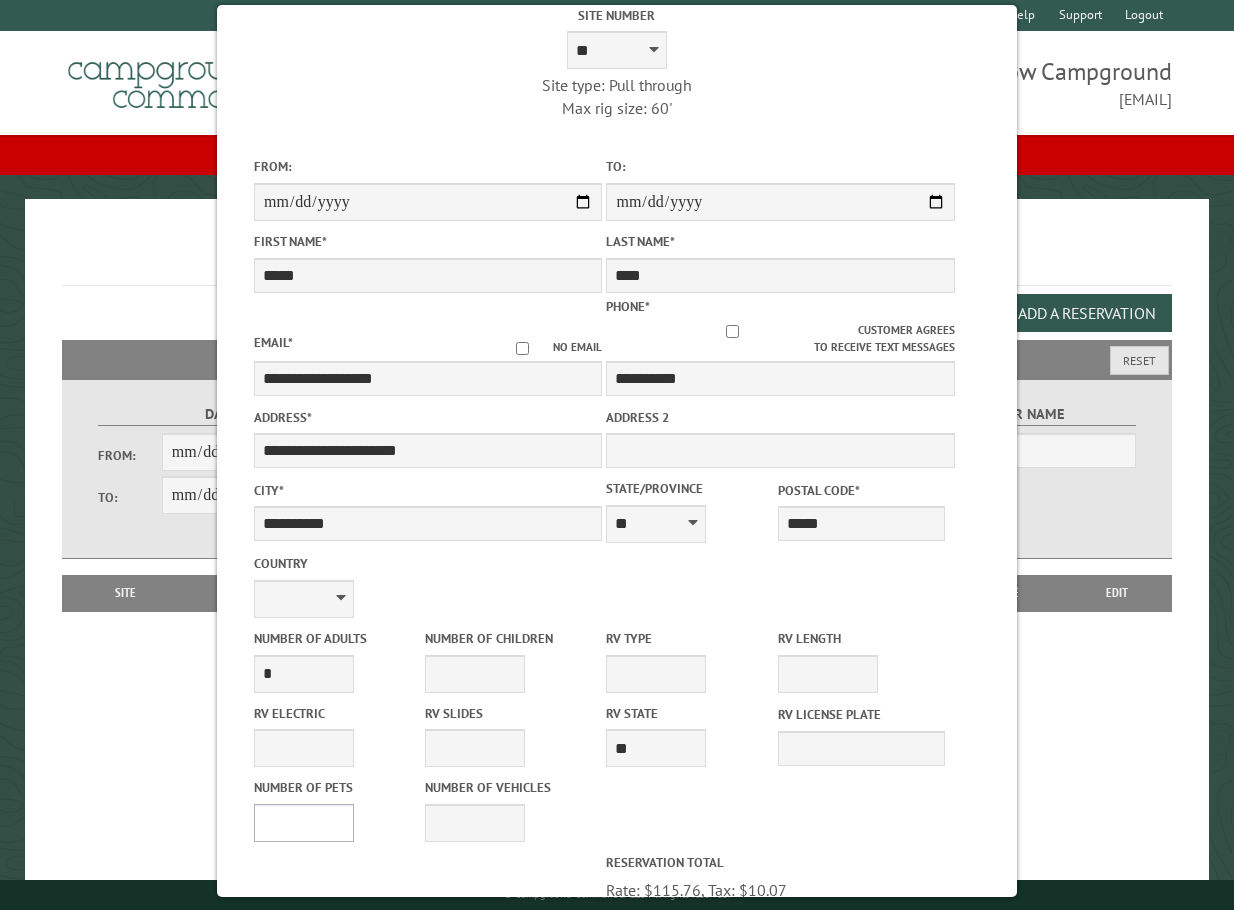 click on "* * * * * * * * * * **" at bounding box center [304, 823] 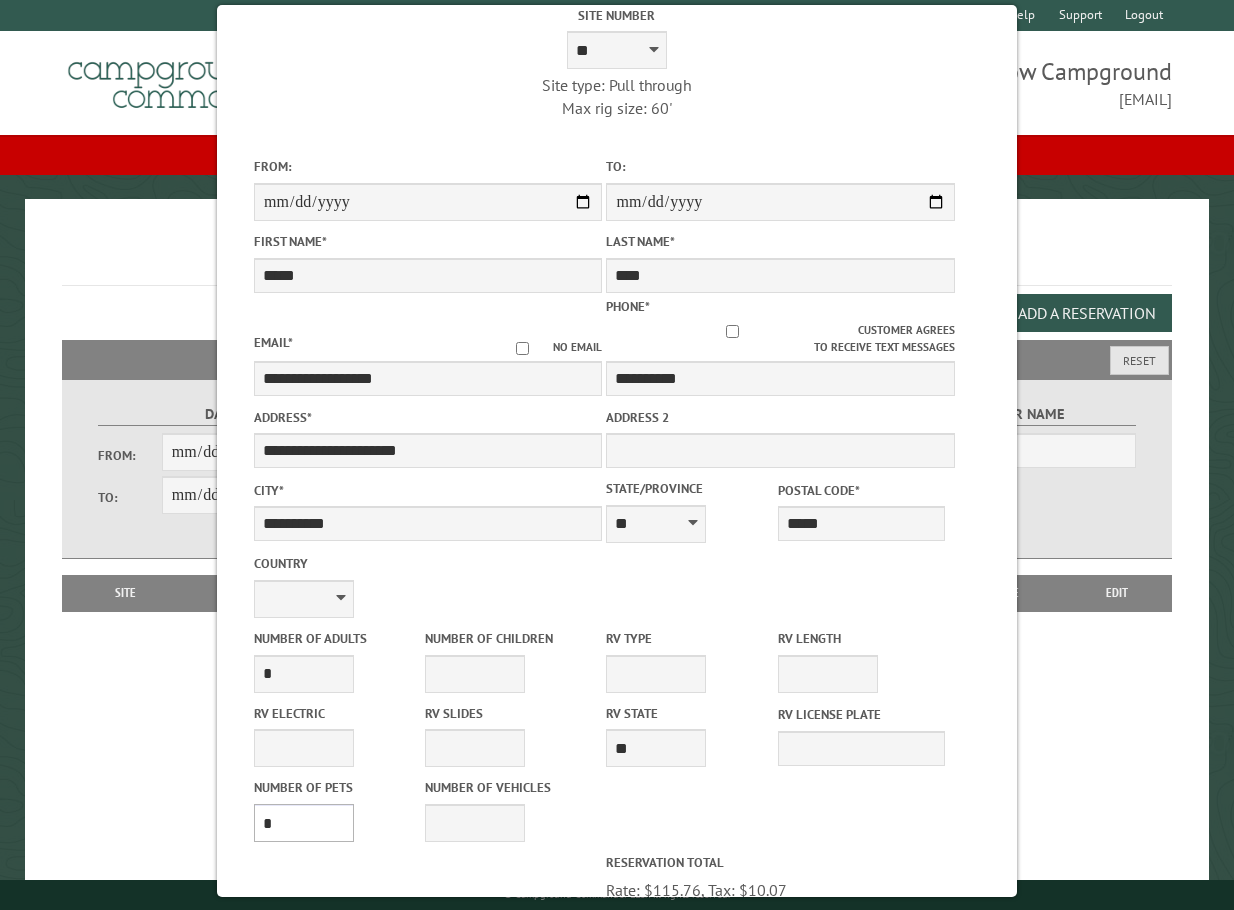 click on "* * * * * * * * * * **" at bounding box center (304, 823) 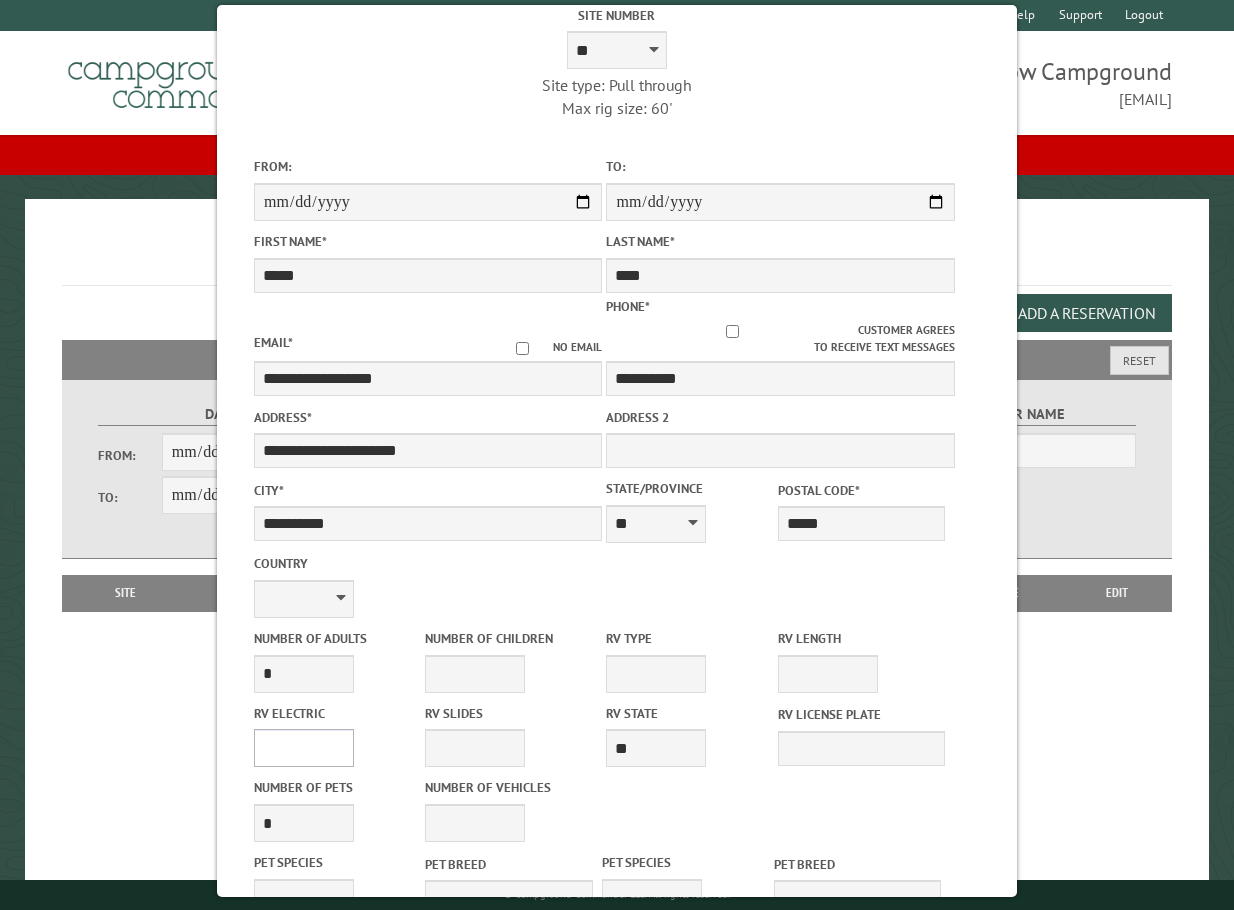 click on "**** *** *** ***" at bounding box center (304, 748) 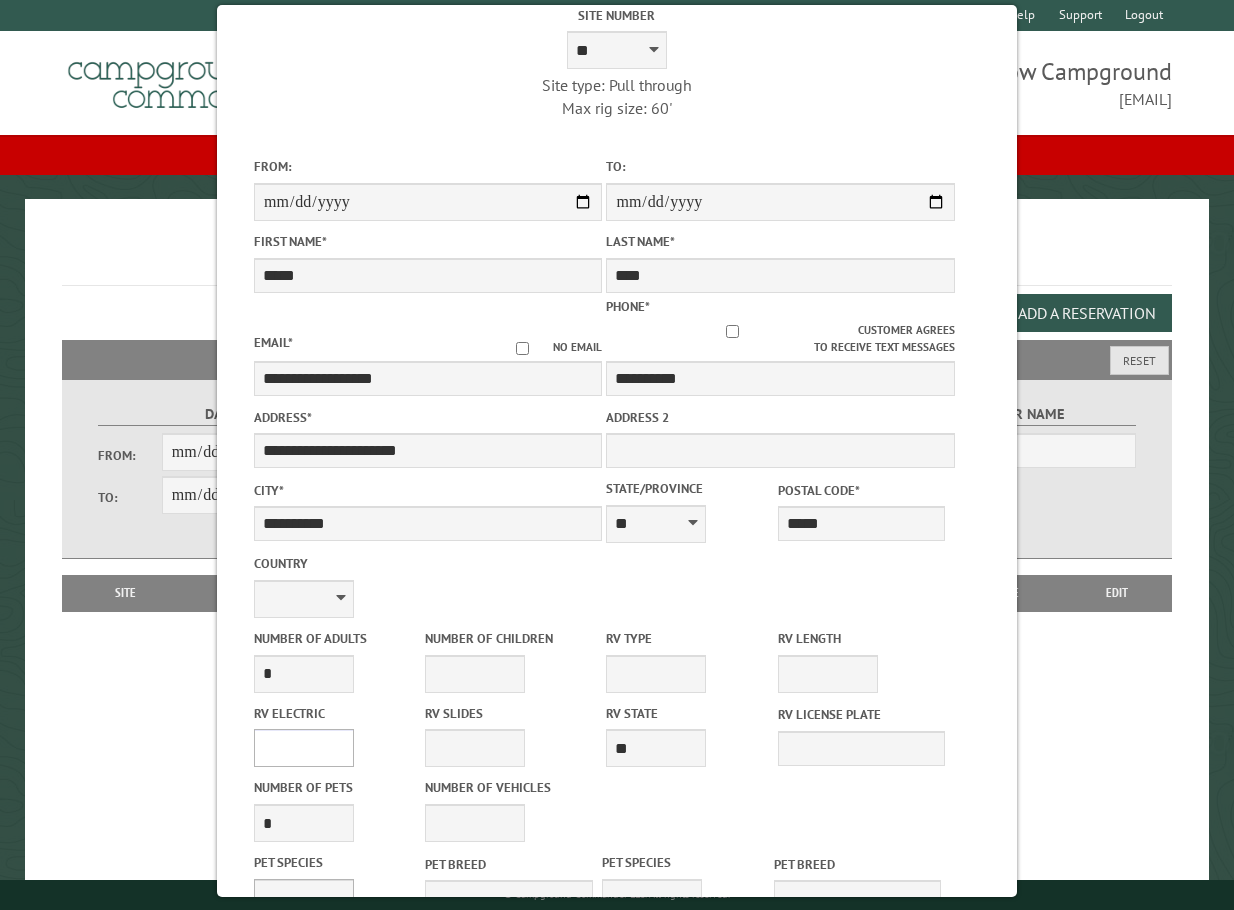 select on "***" 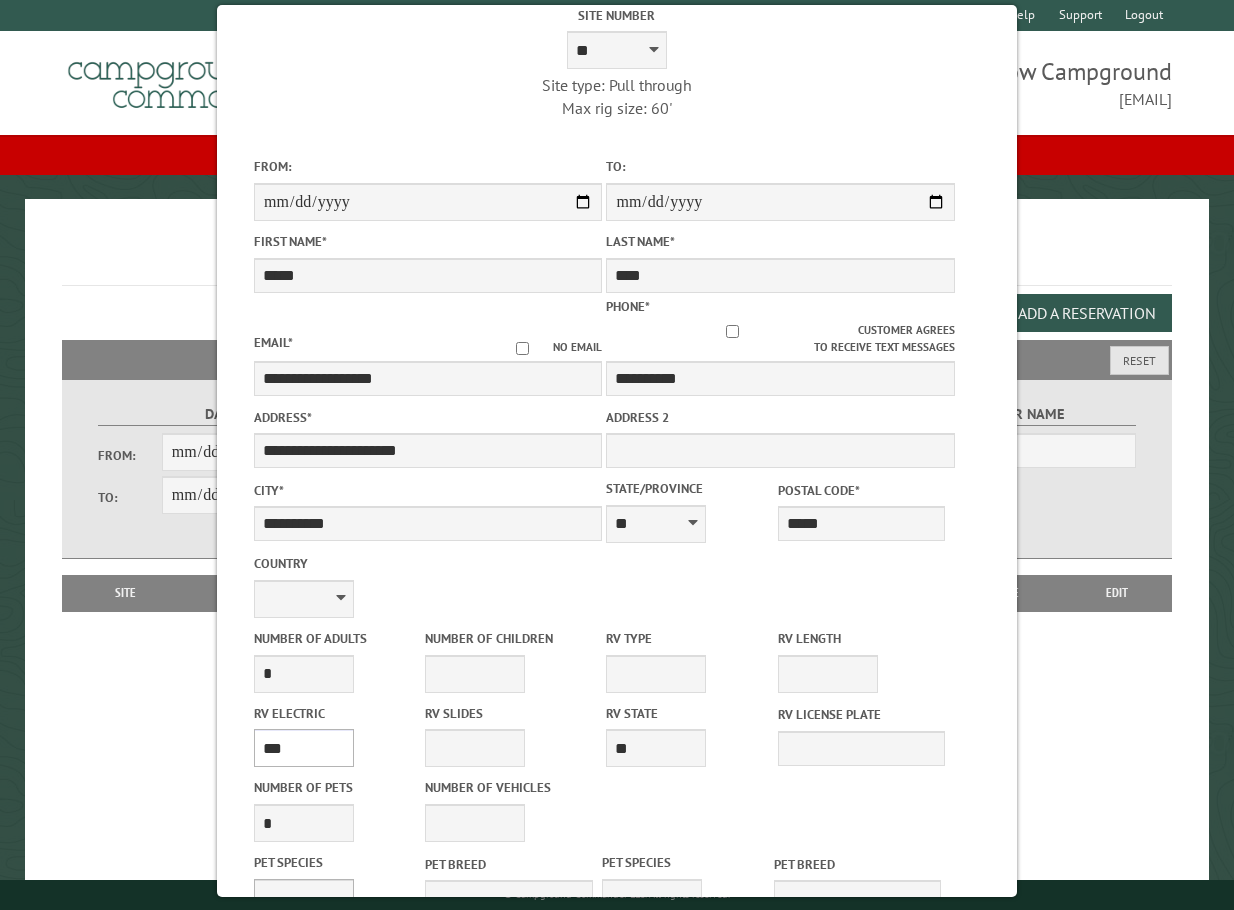 click on "**** *** *** ***" at bounding box center (304, 748) 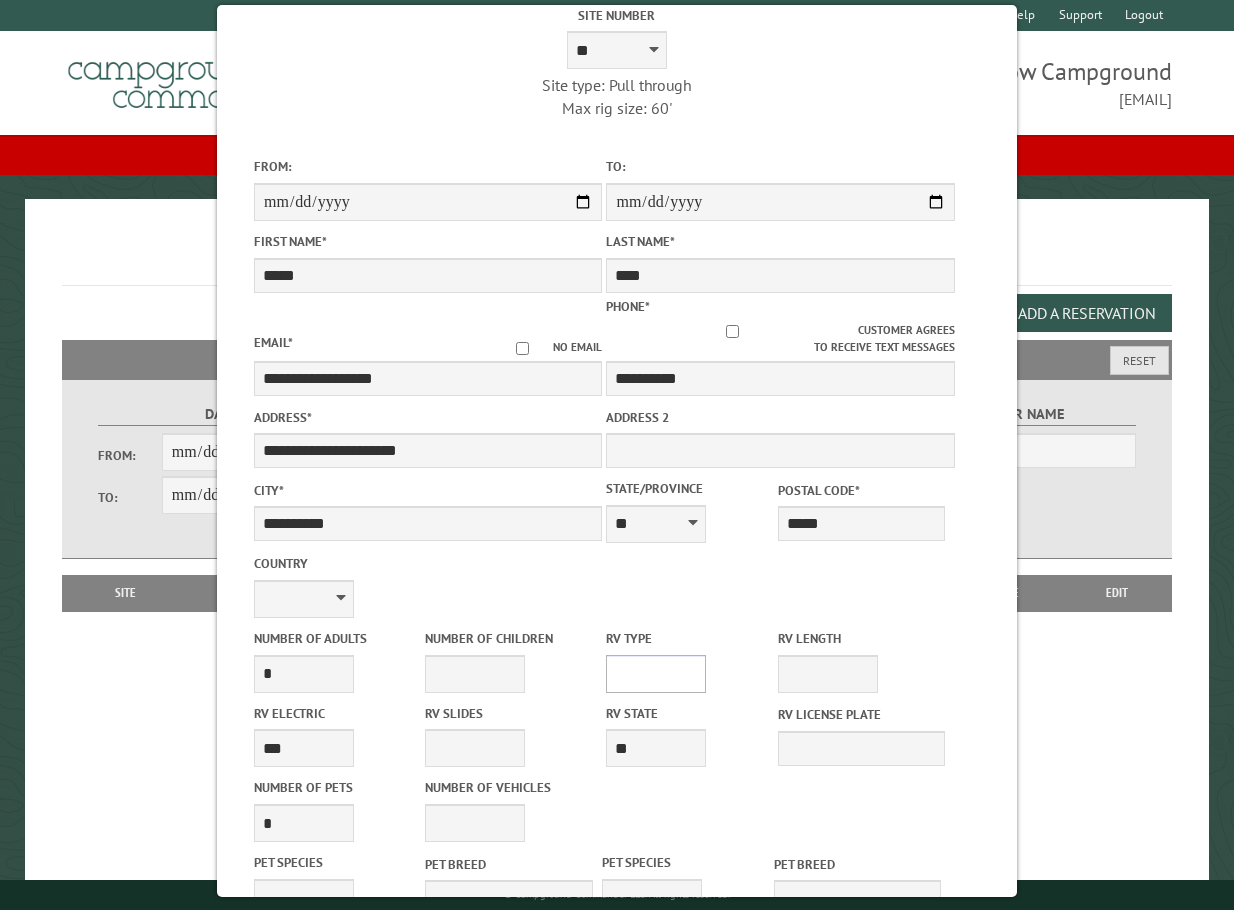 click on "**********" at bounding box center (656, 674) 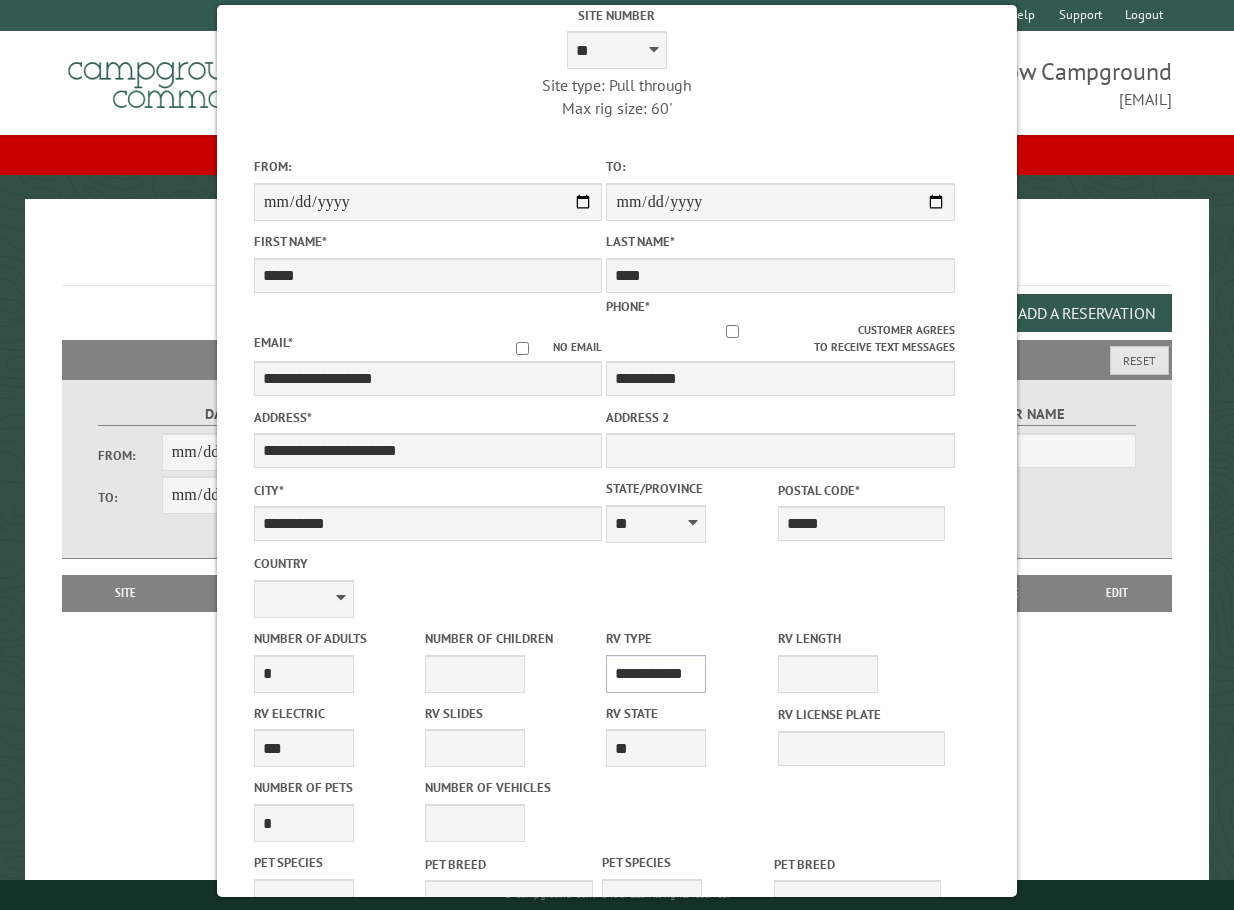 click on "**********" at bounding box center [656, 674] 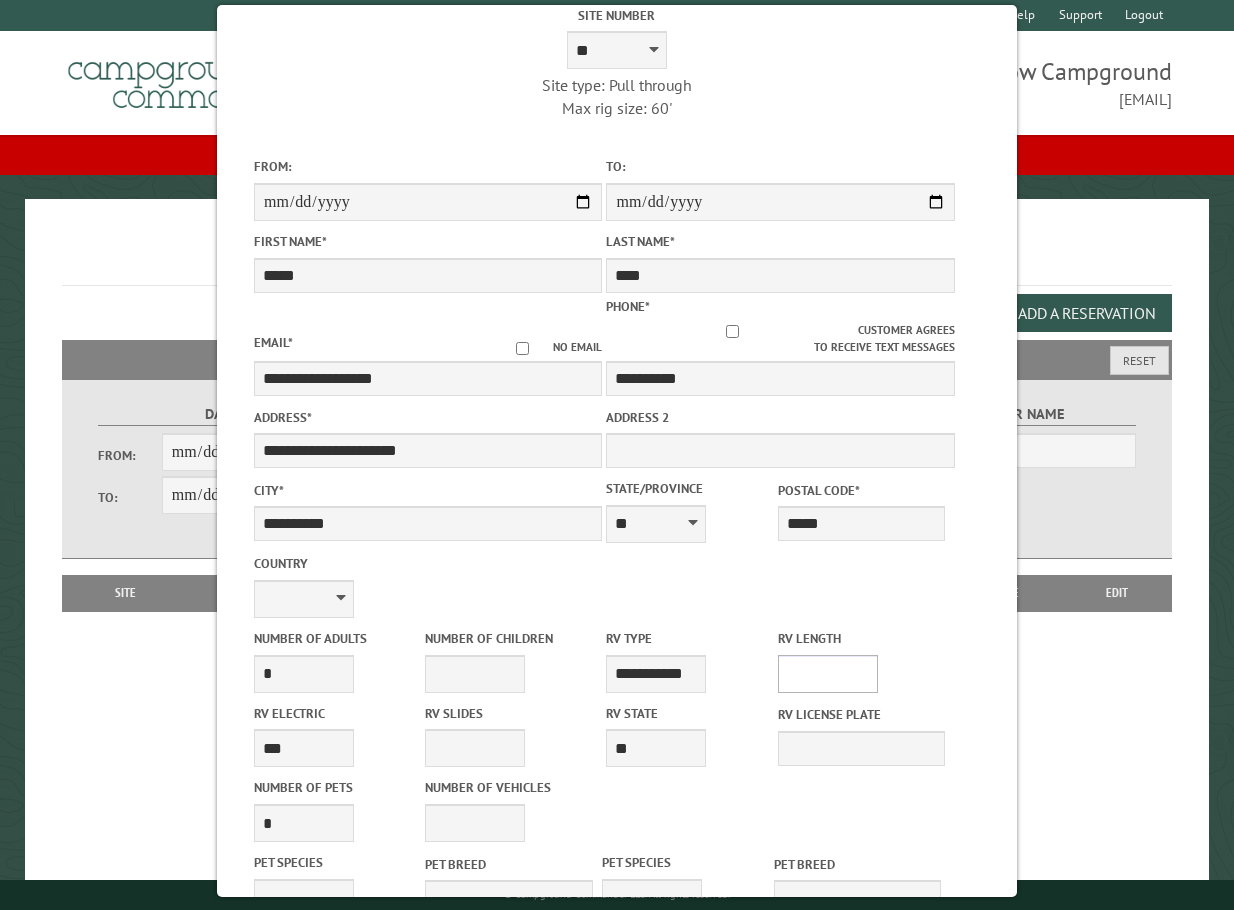 click on "* ** ** ** ** ** ** ** ** ** ** **" at bounding box center (828, 674) 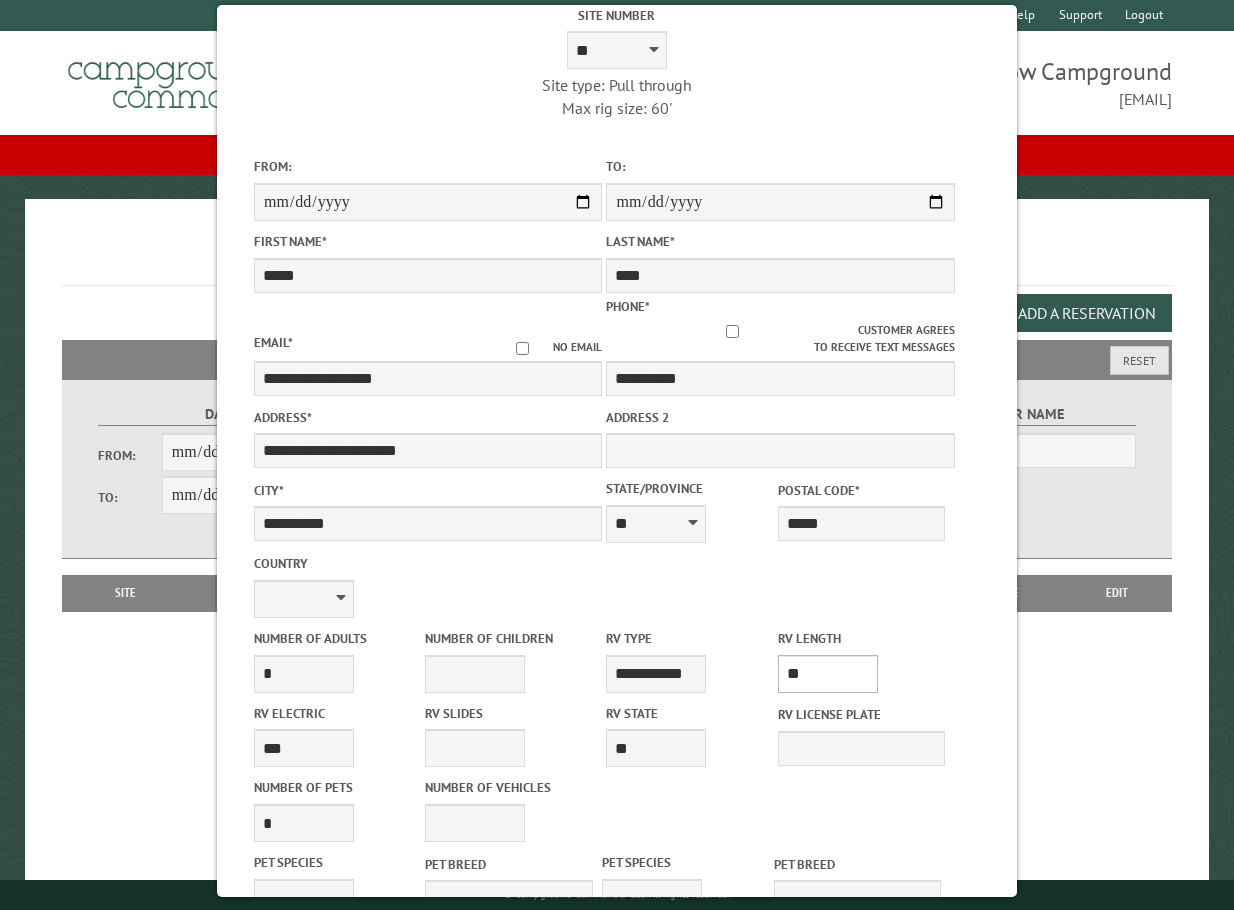 click on "* ** ** ** ** ** ** ** ** ** ** **" at bounding box center [828, 674] 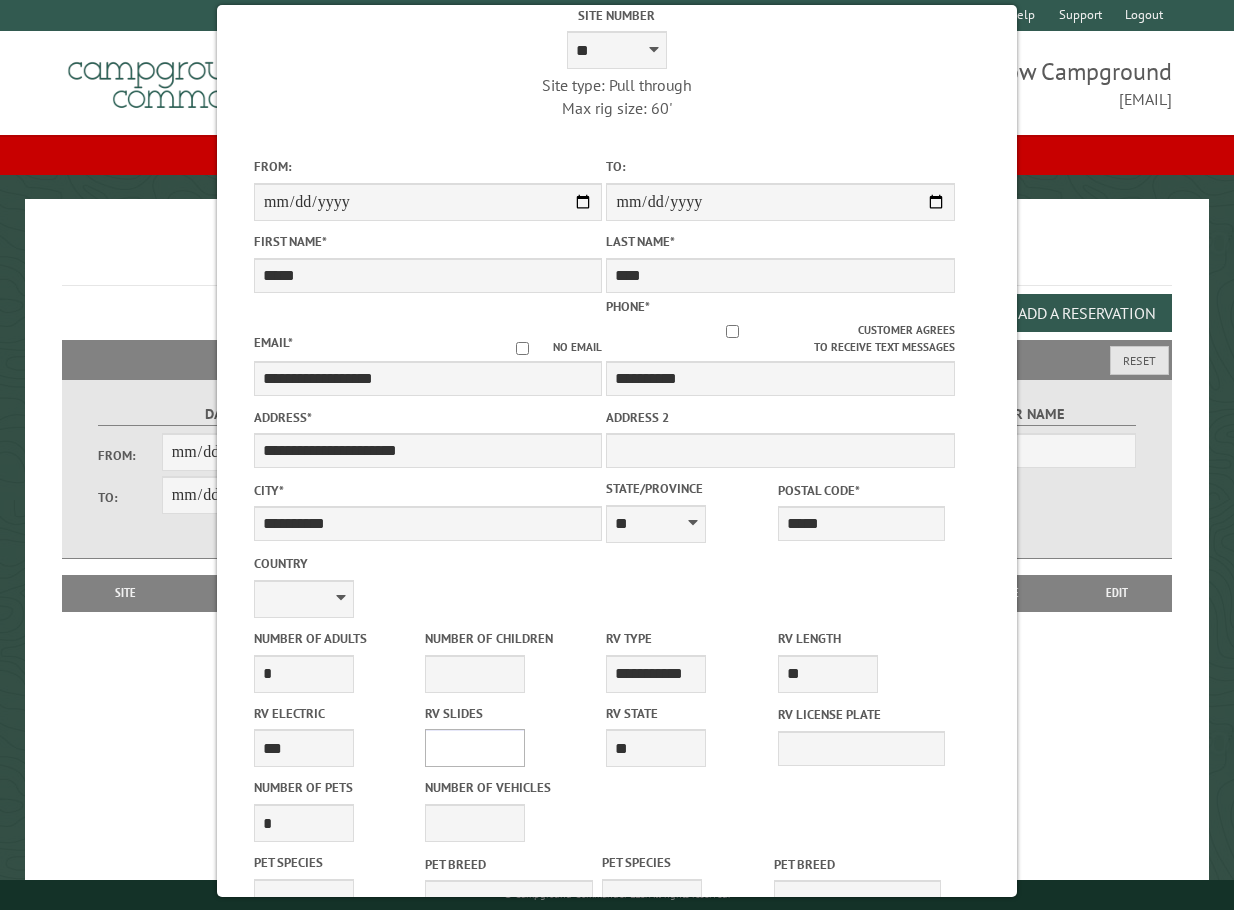 click on "* * * * * * * * * * **" at bounding box center [475, 748] 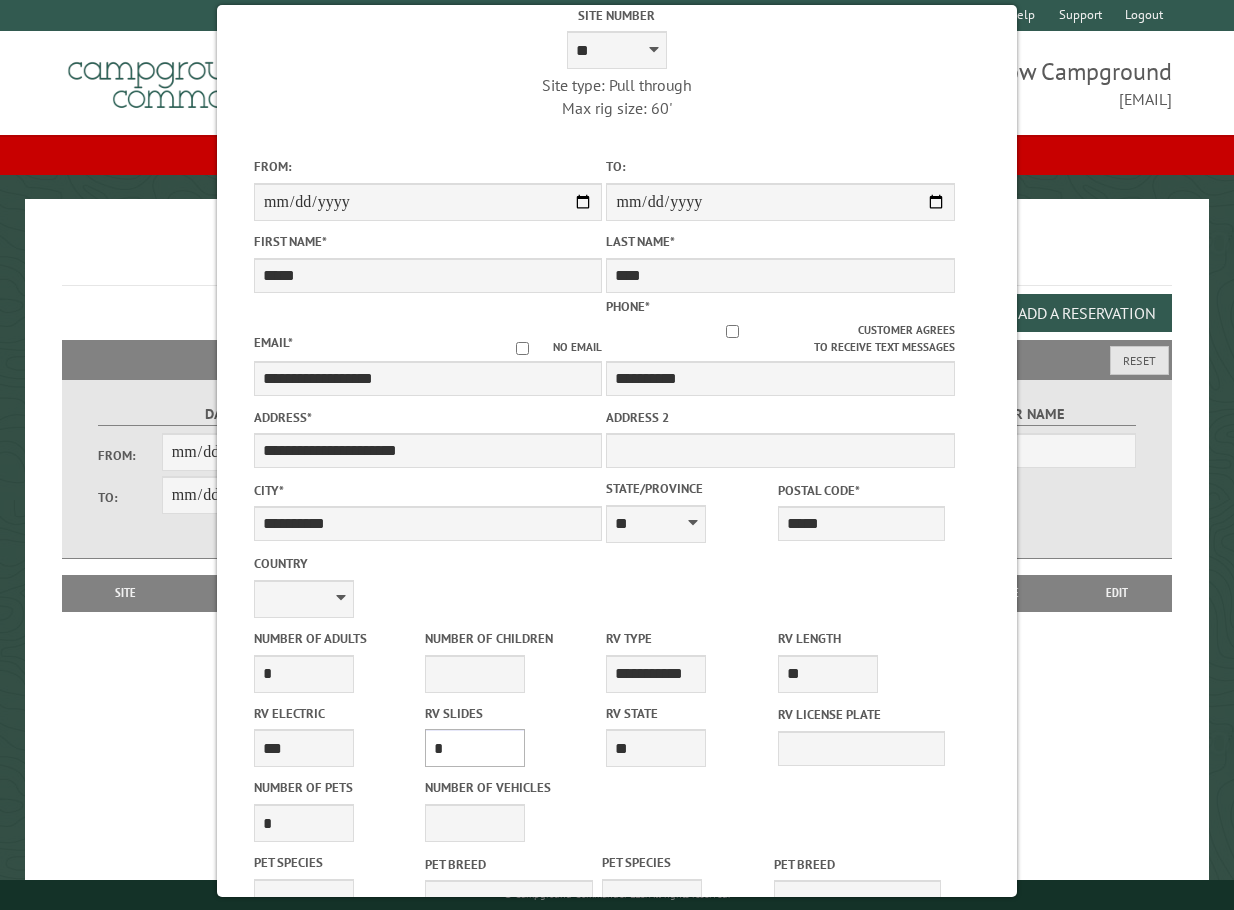 click on "* * * * * * * * * * **" at bounding box center [475, 748] 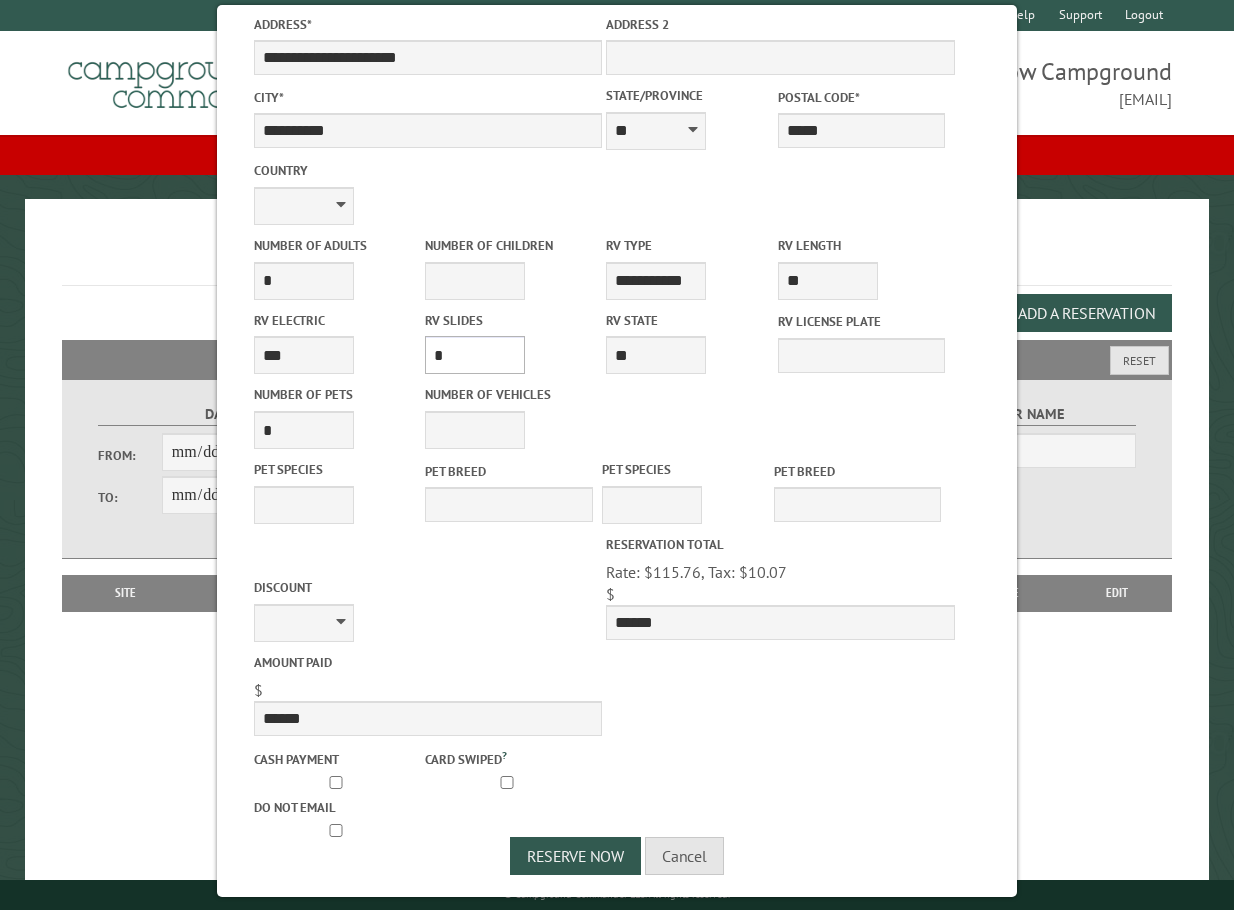scroll, scrollTop: 495, scrollLeft: 0, axis: vertical 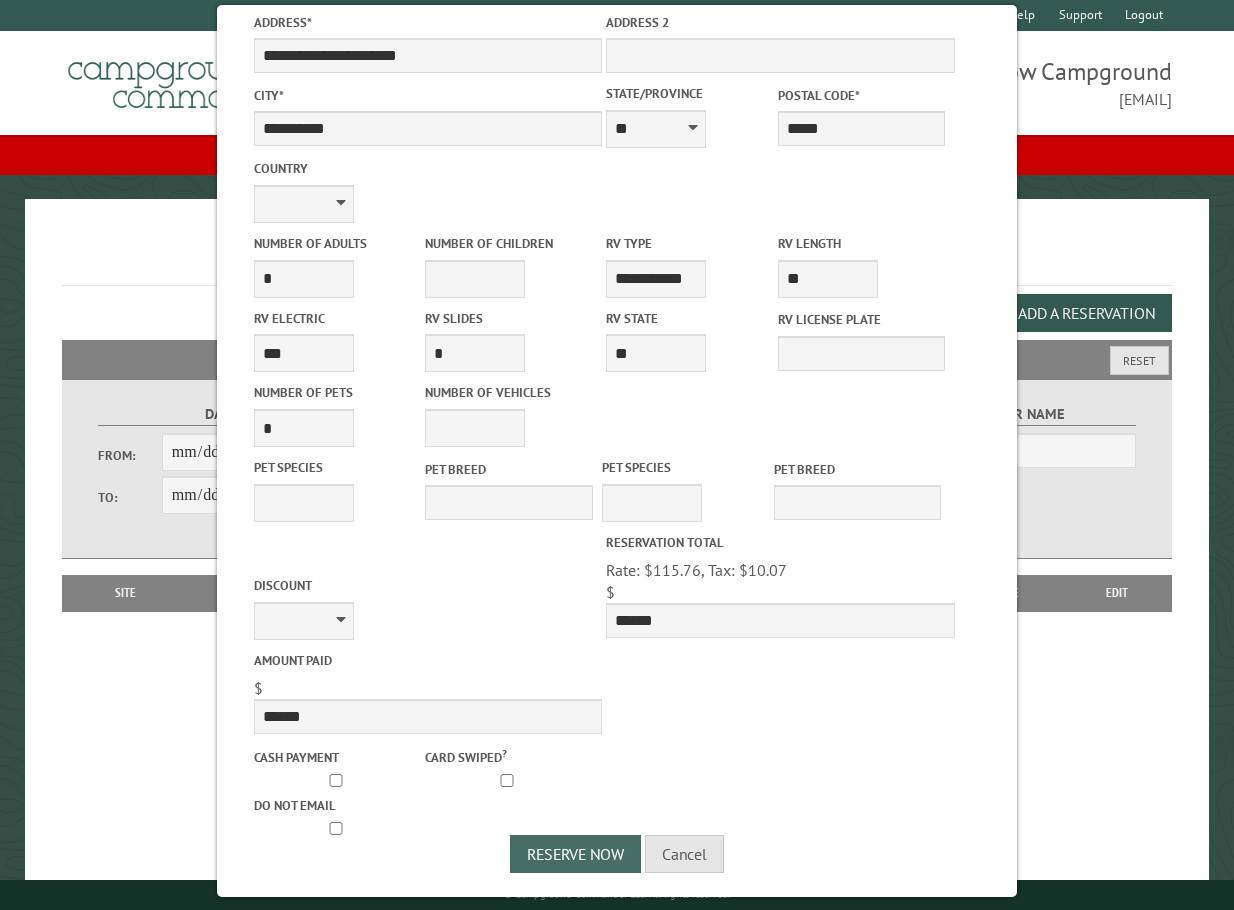 click on "Reserve Now" at bounding box center [575, 854] 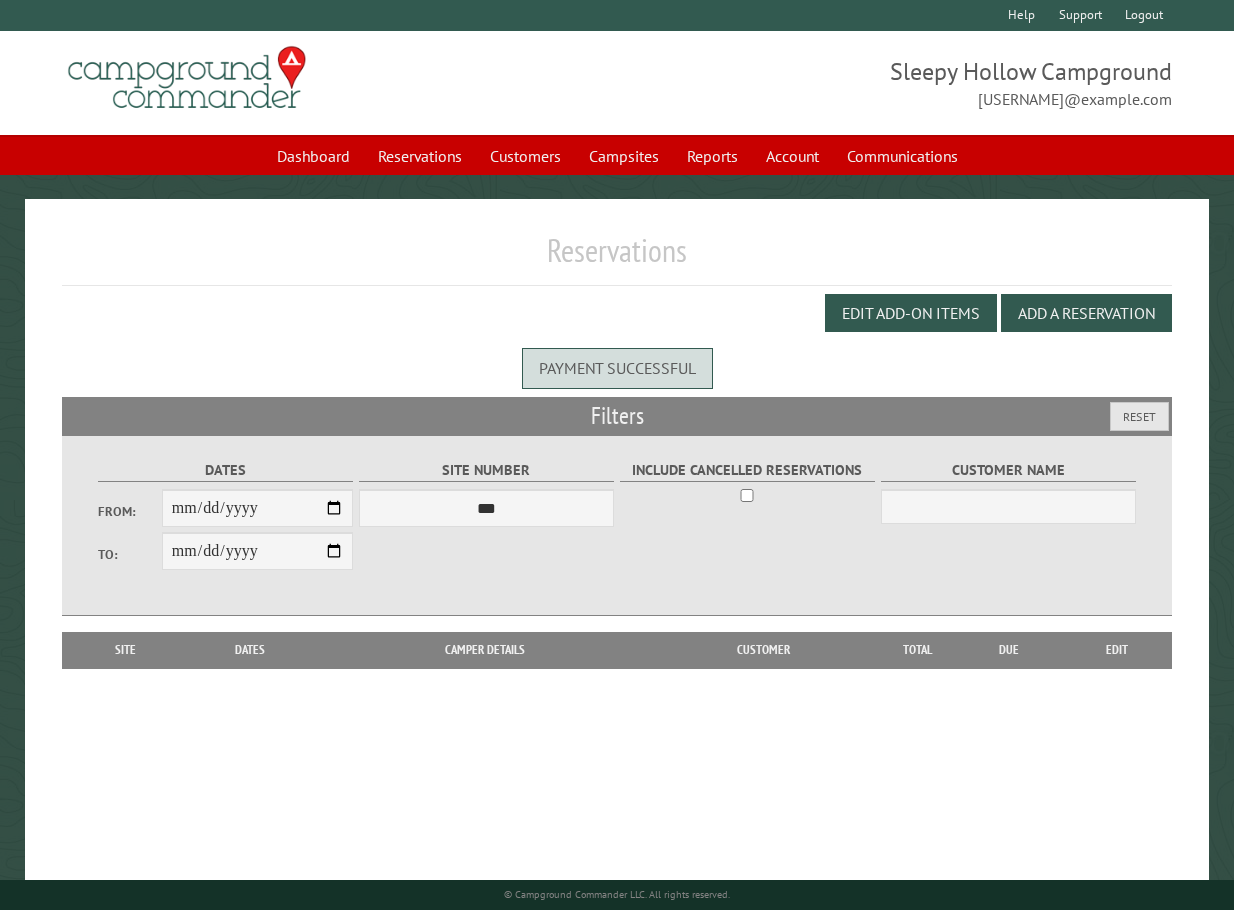 scroll, scrollTop: 0, scrollLeft: 0, axis: both 